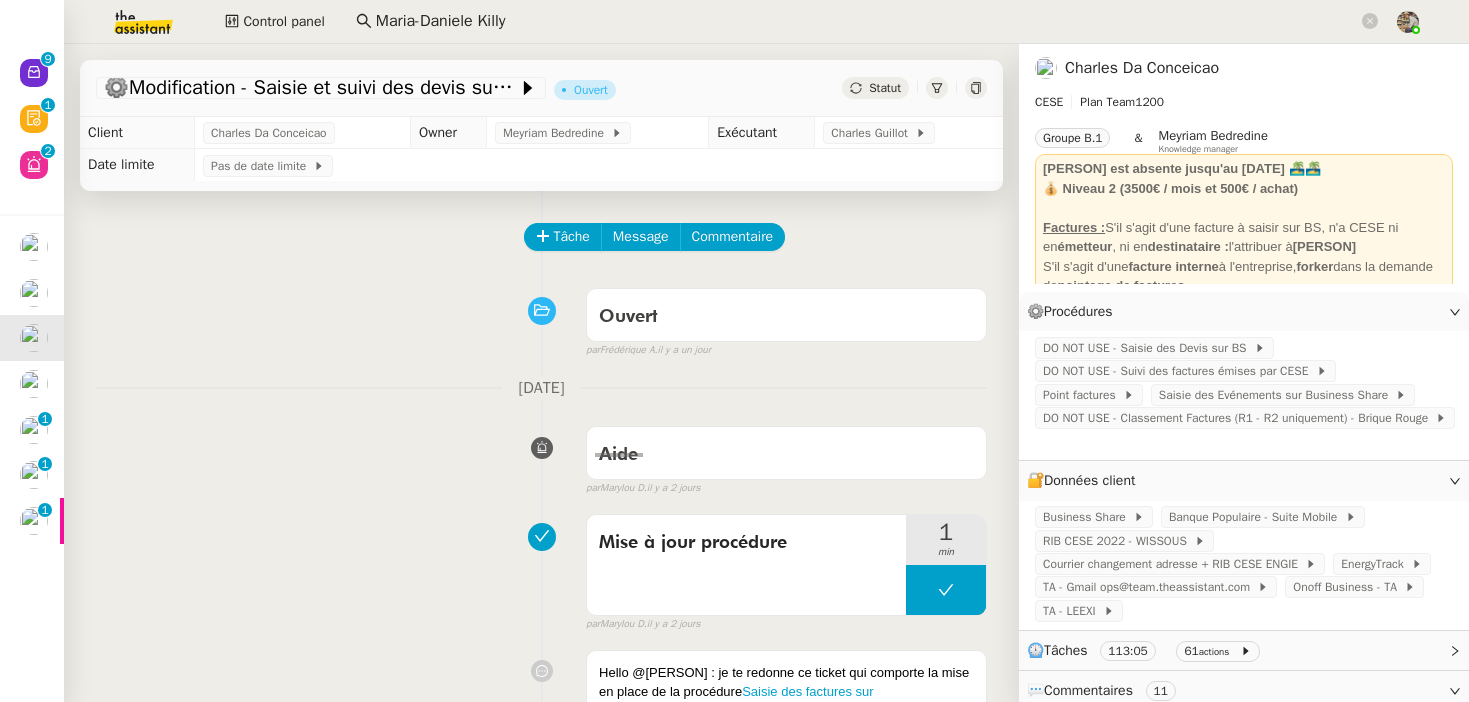 scroll, scrollTop: 0, scrollLeft: 0, axis: both 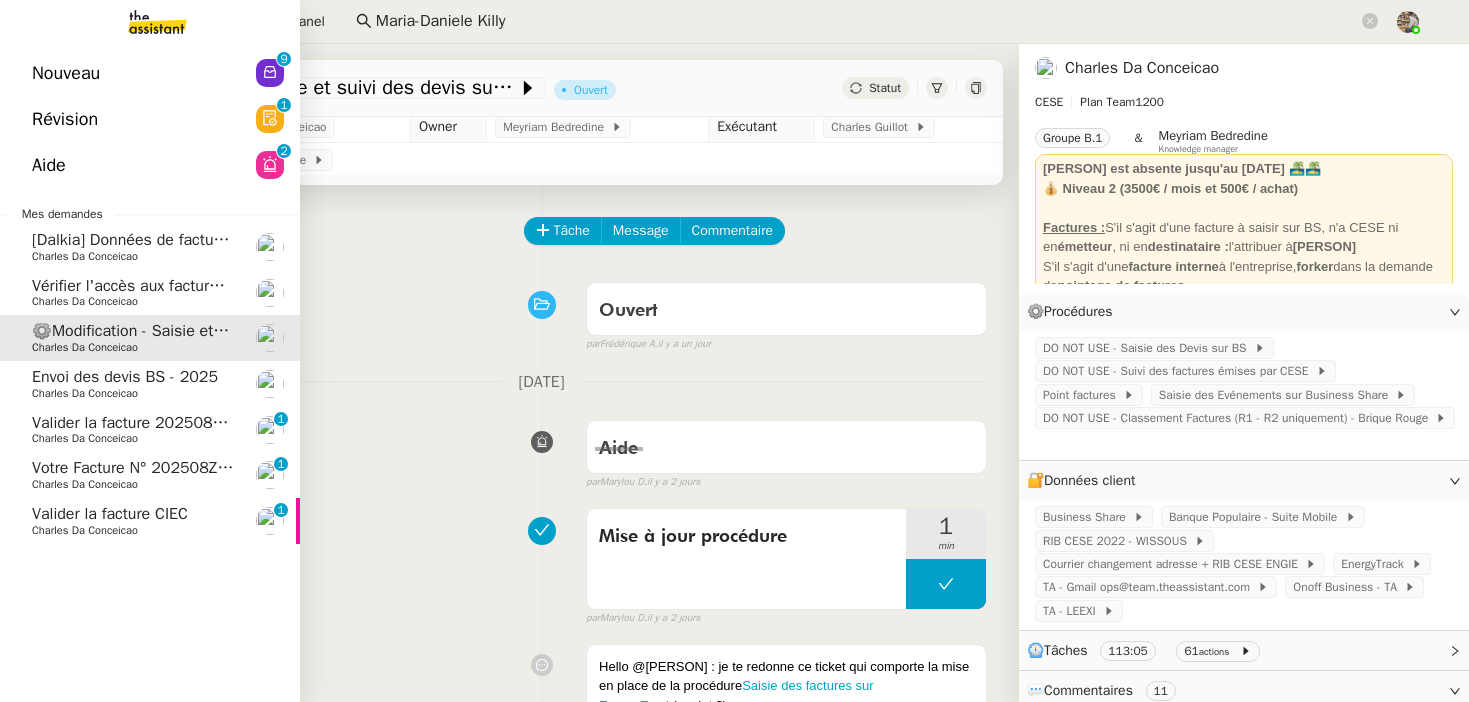click on "Valider la facture 202508Z160521" 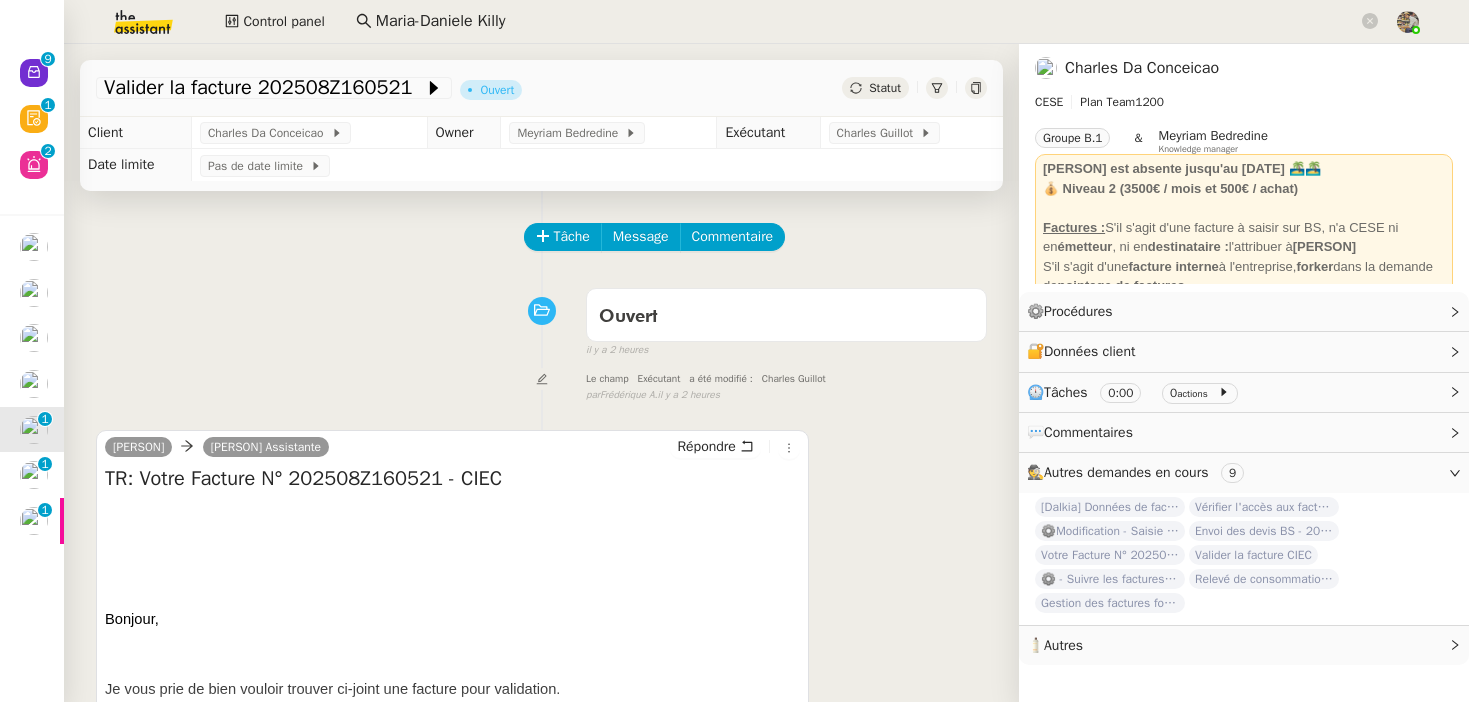 scroll, scrollTop: 262, scrollLeft: 0, axis: vertical 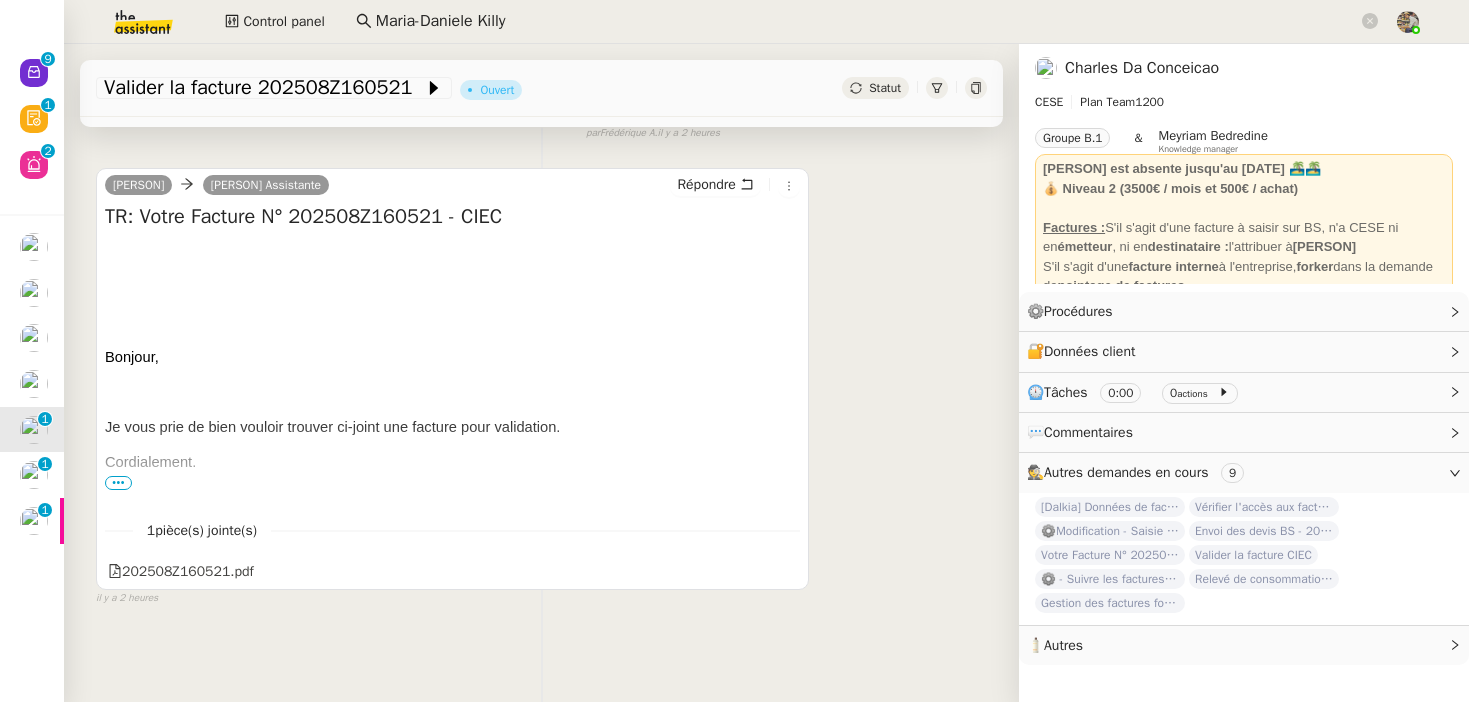 click on "•••" at bounding box center (118, 483) 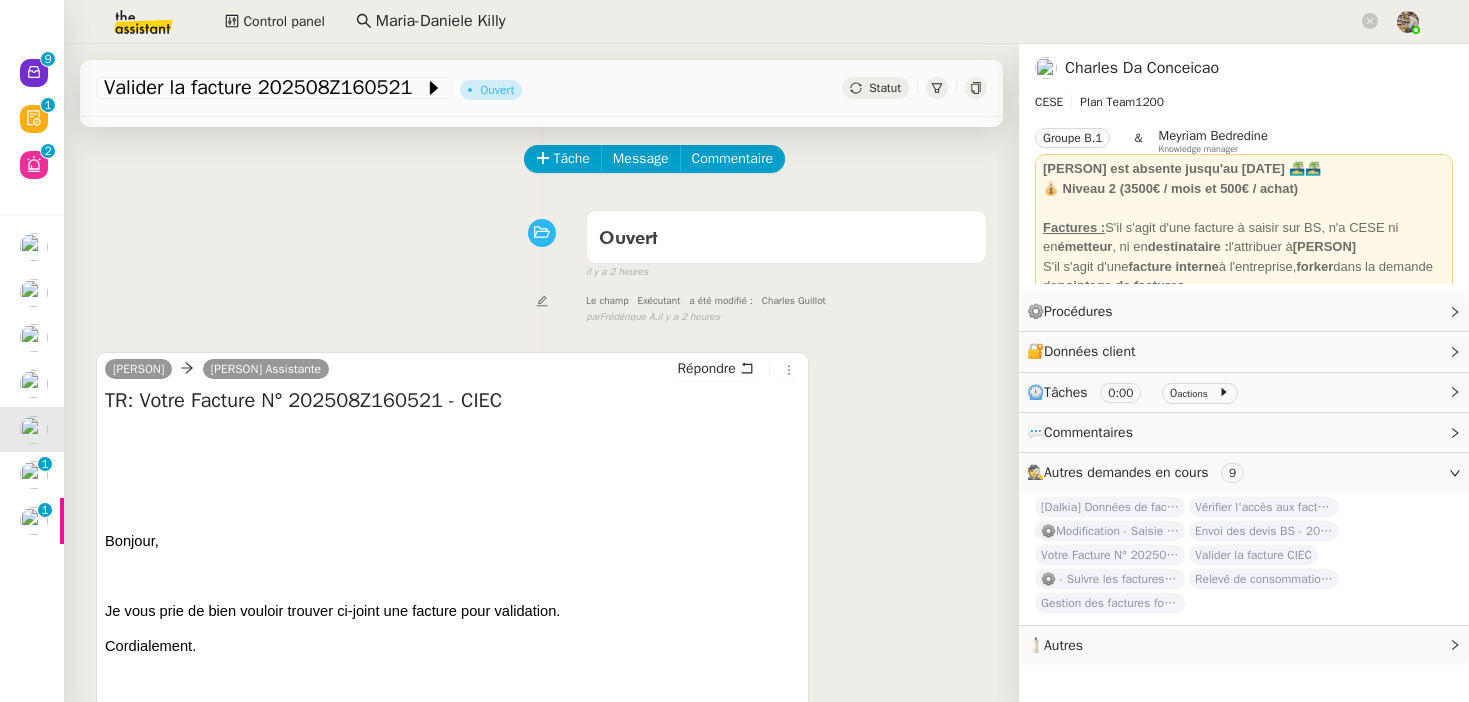 scroll, scrollTop: 0, scrollLeft: 0, axis: both 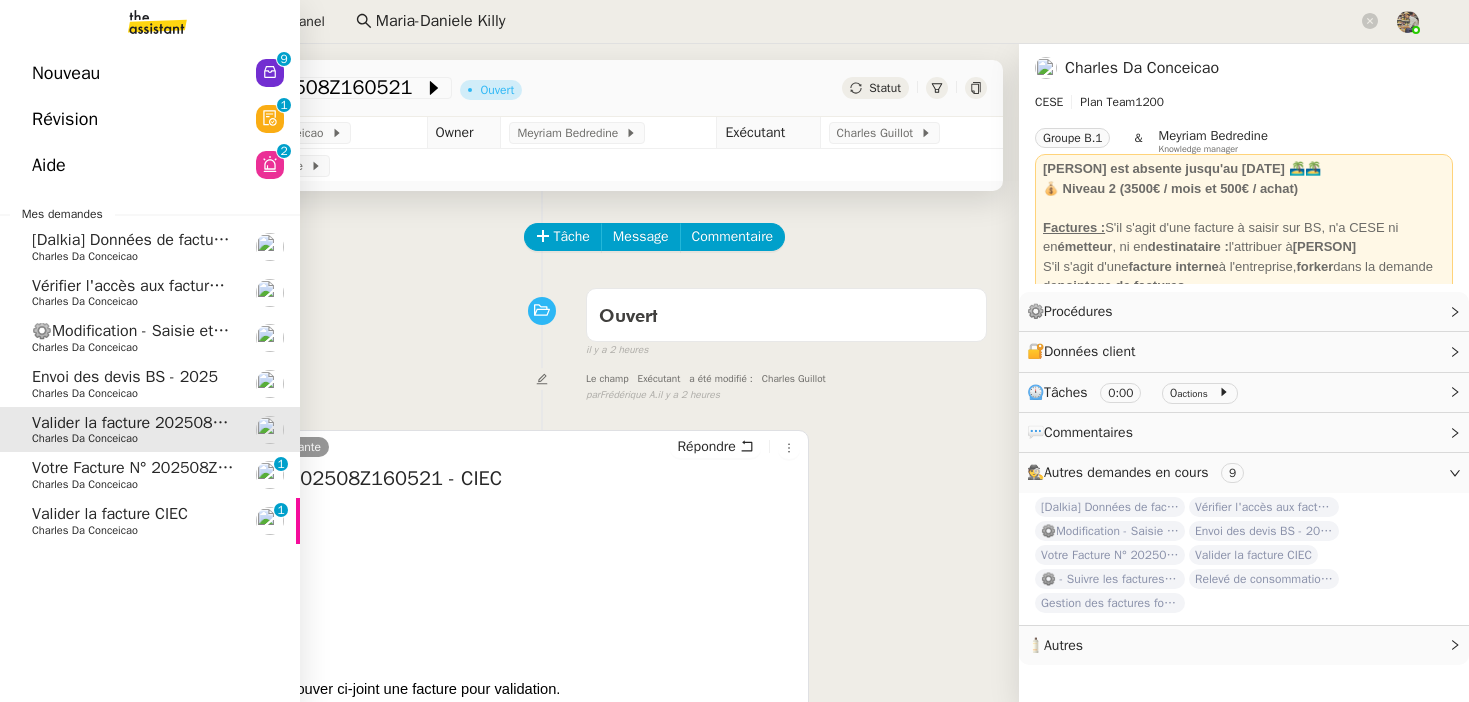 click on "Charles Da Conceicao" 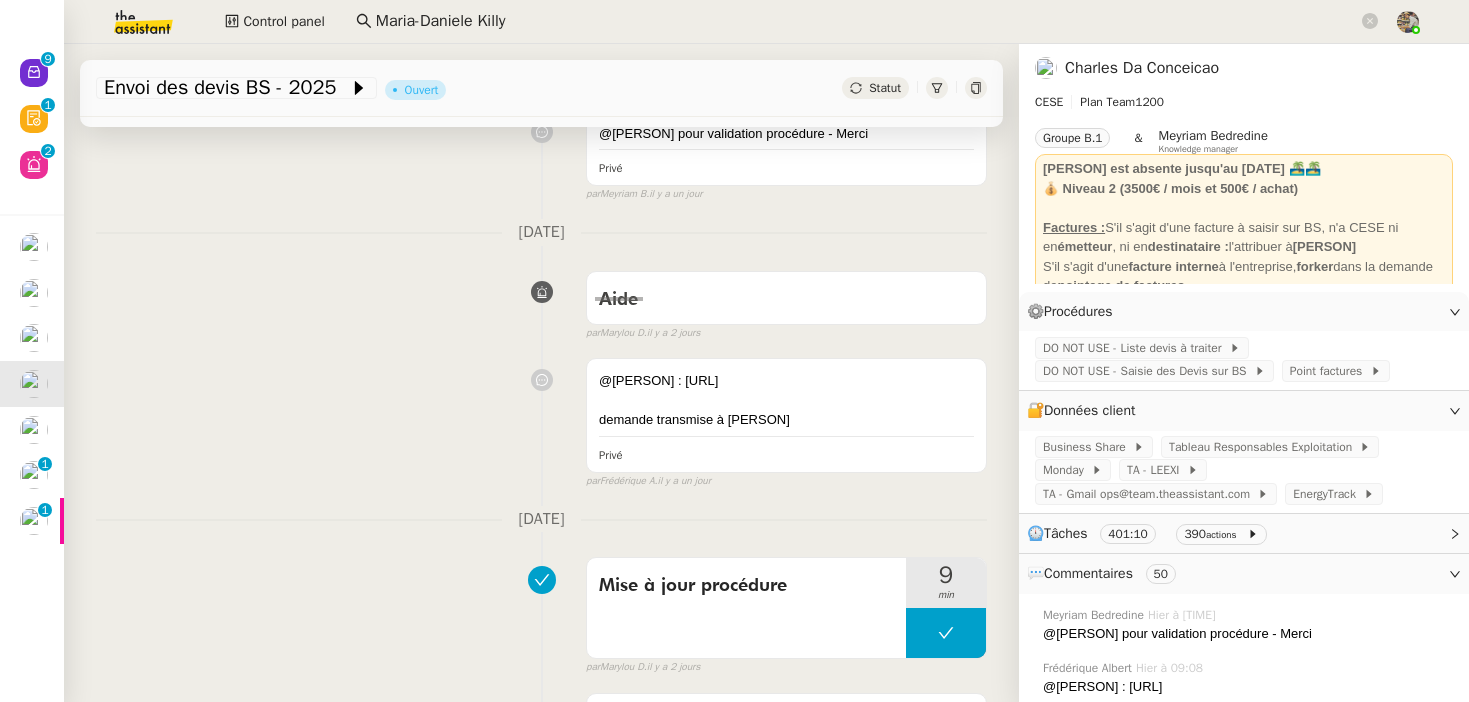 scroll, scrollTop: 510, scrollLeft: 0, axis: vertical 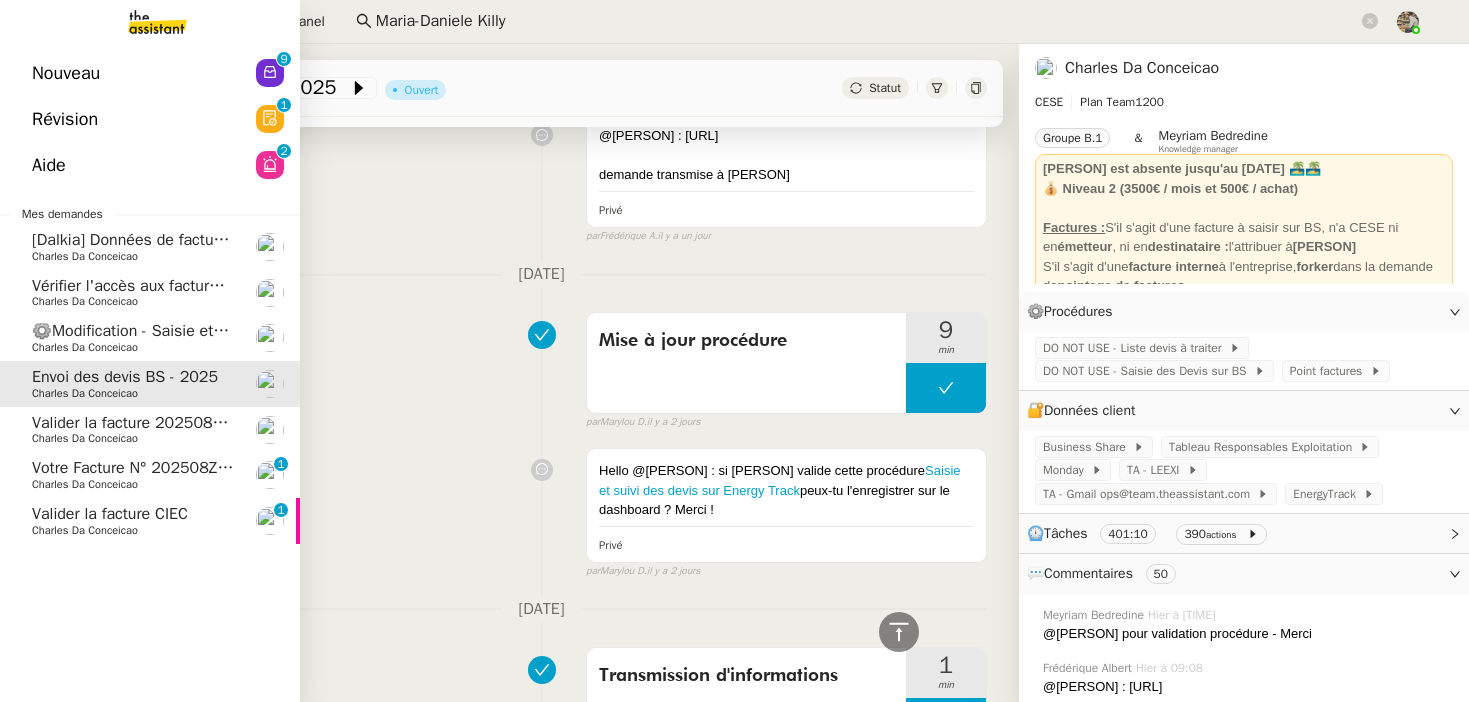 click on "Vérifier l'accès aux factures jointes" 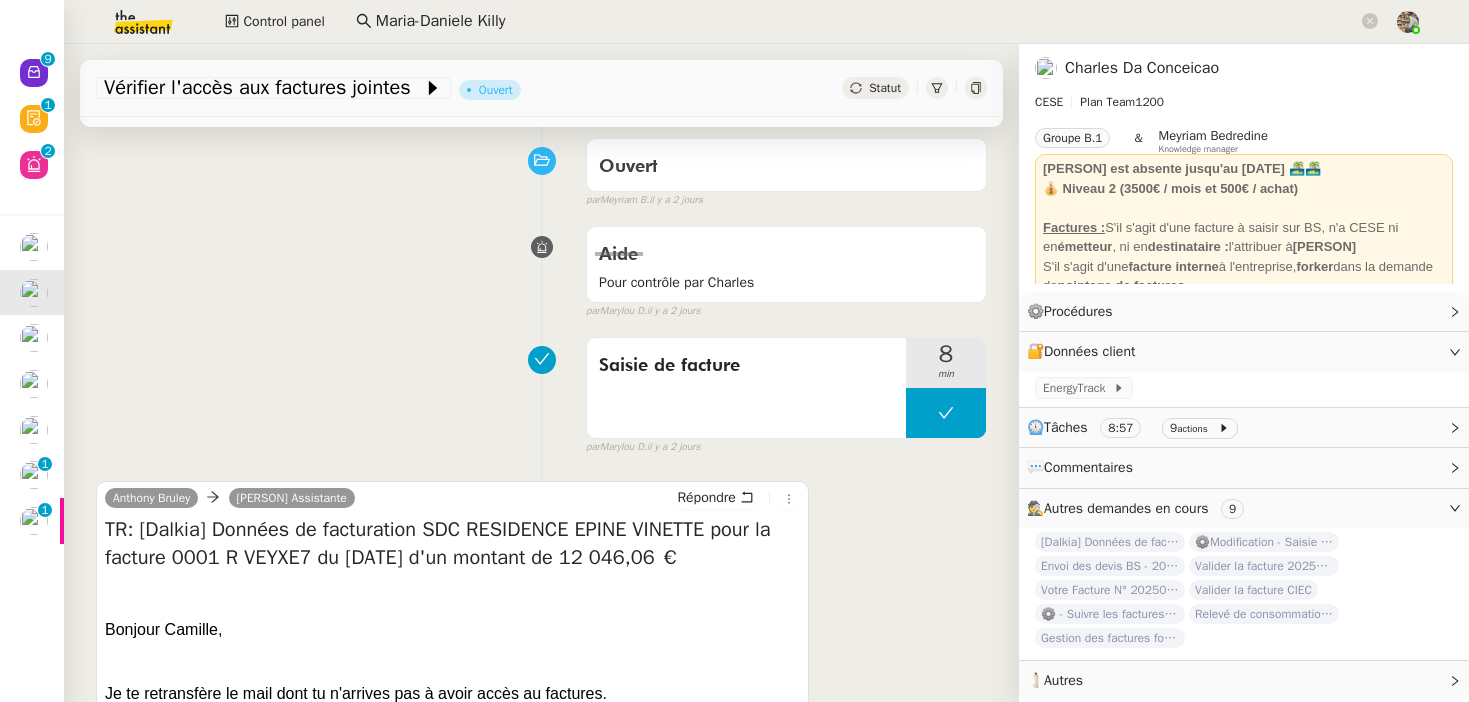 scroll, scrollTop: 0, scrollLeft: 0, axis: both 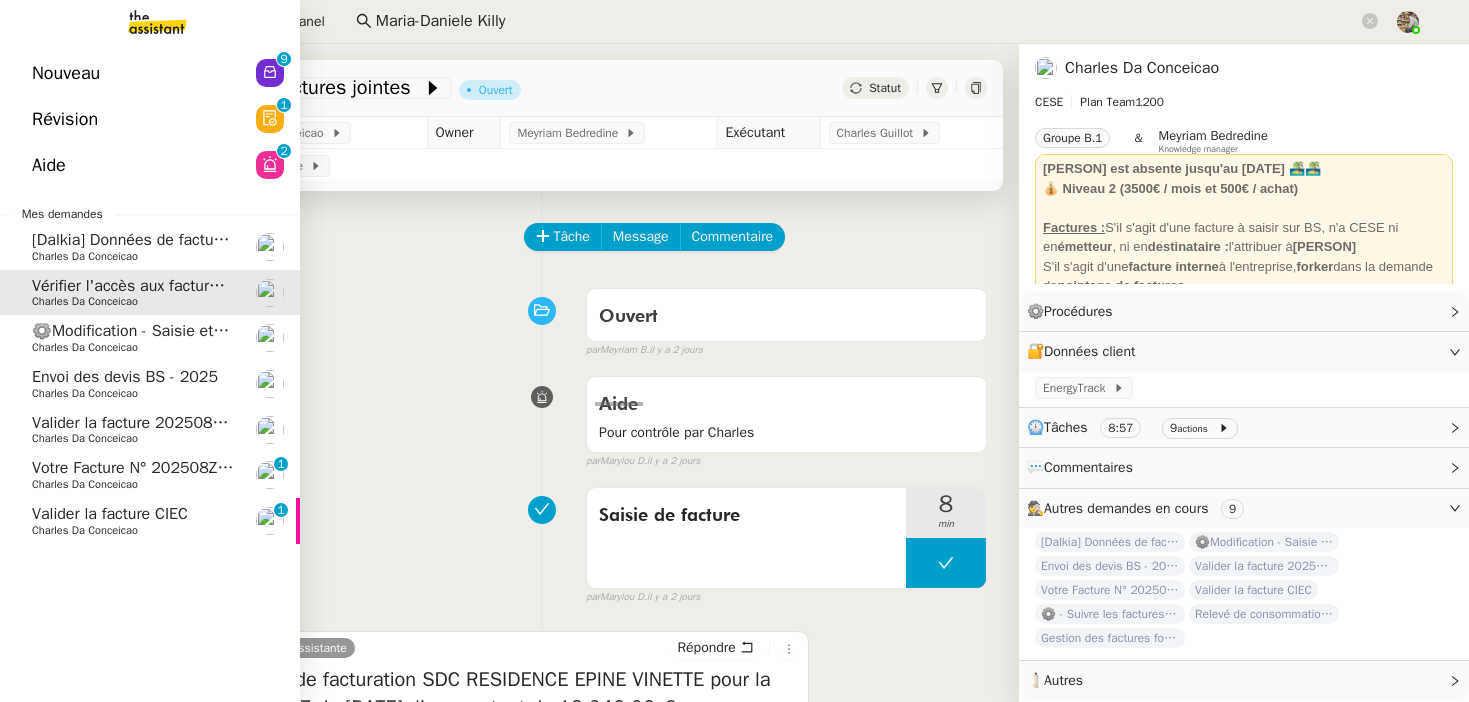click on "[Dalkia] Données de facturation SDC RESIDENCE LE TRIMARAN pour la facture 0001 R VEZSS5 du 01/08/2025 d'un montant de 14 827,85 €" 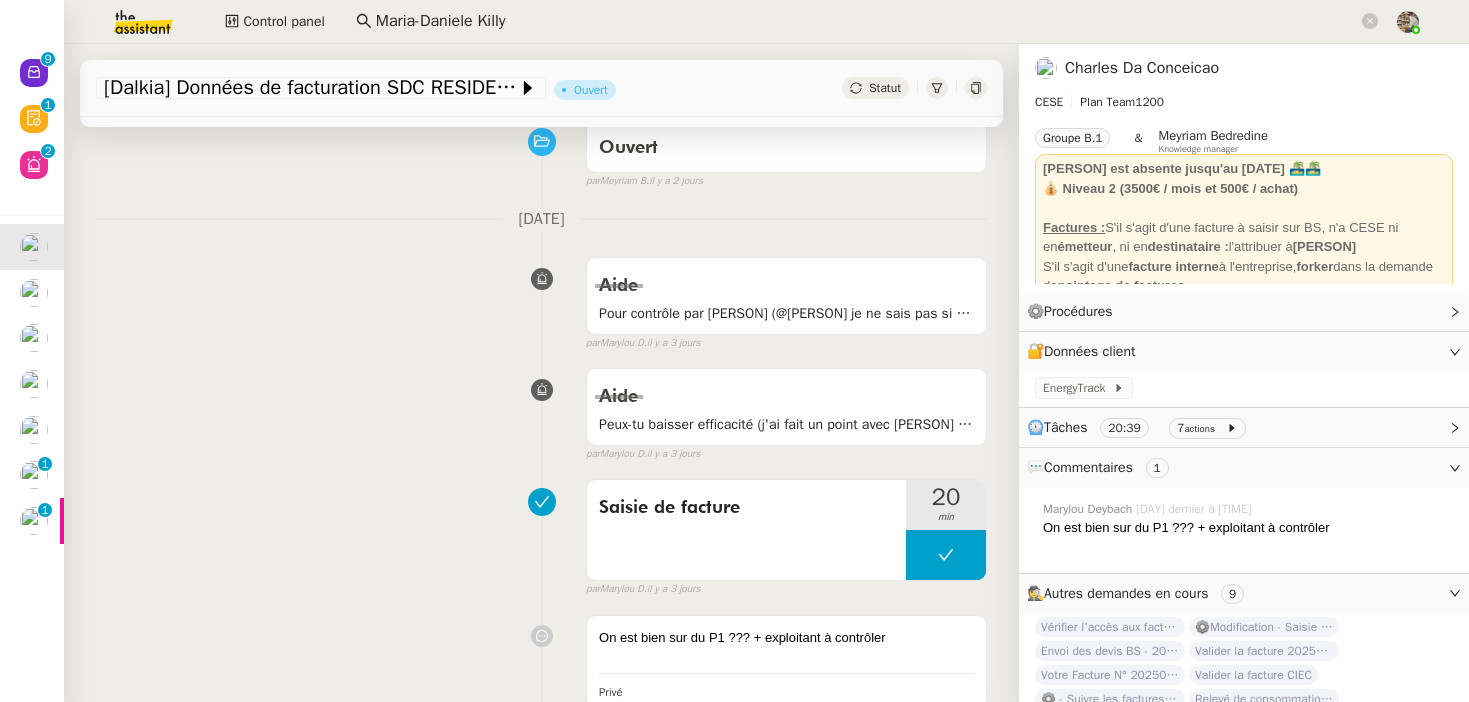 scroll, scrollTop: 208, scrollLeft: 0, axis: vertical 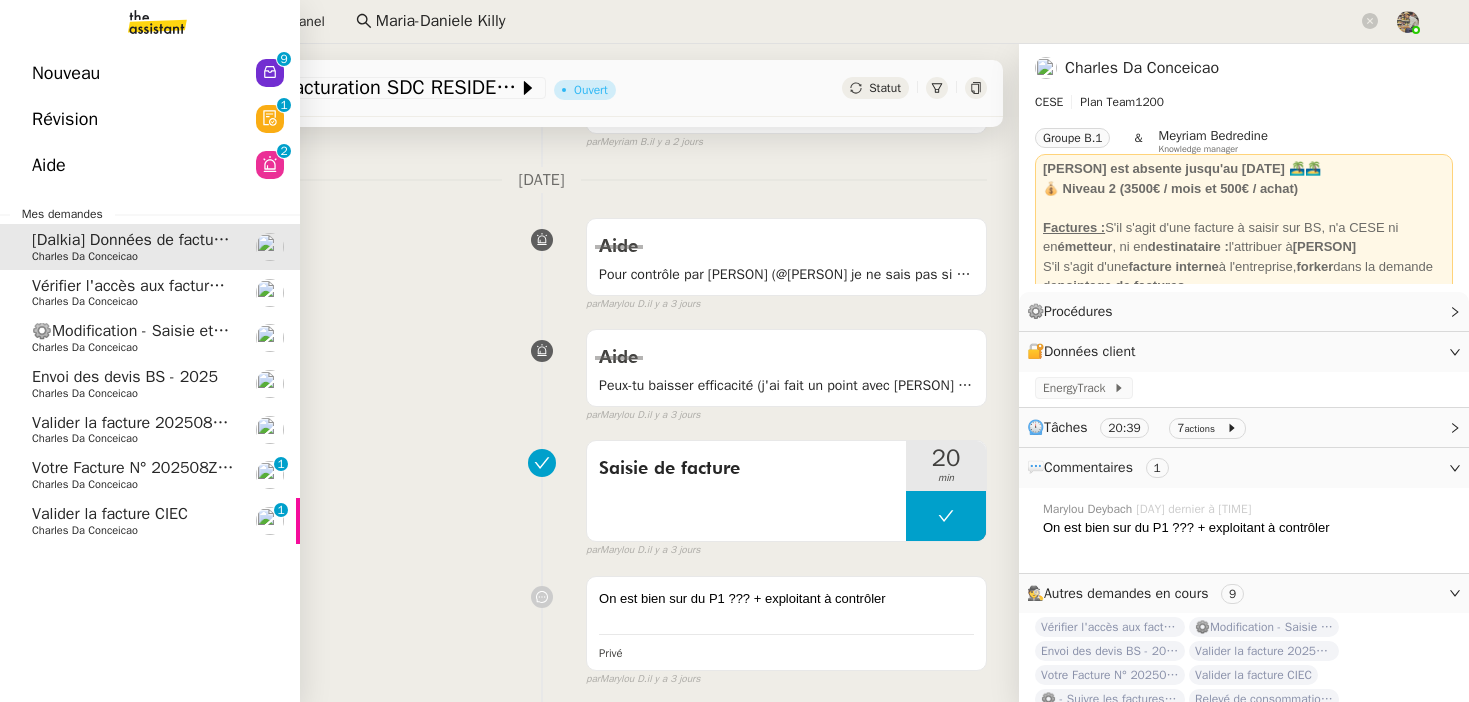 click on "Charles Da Conceicao" 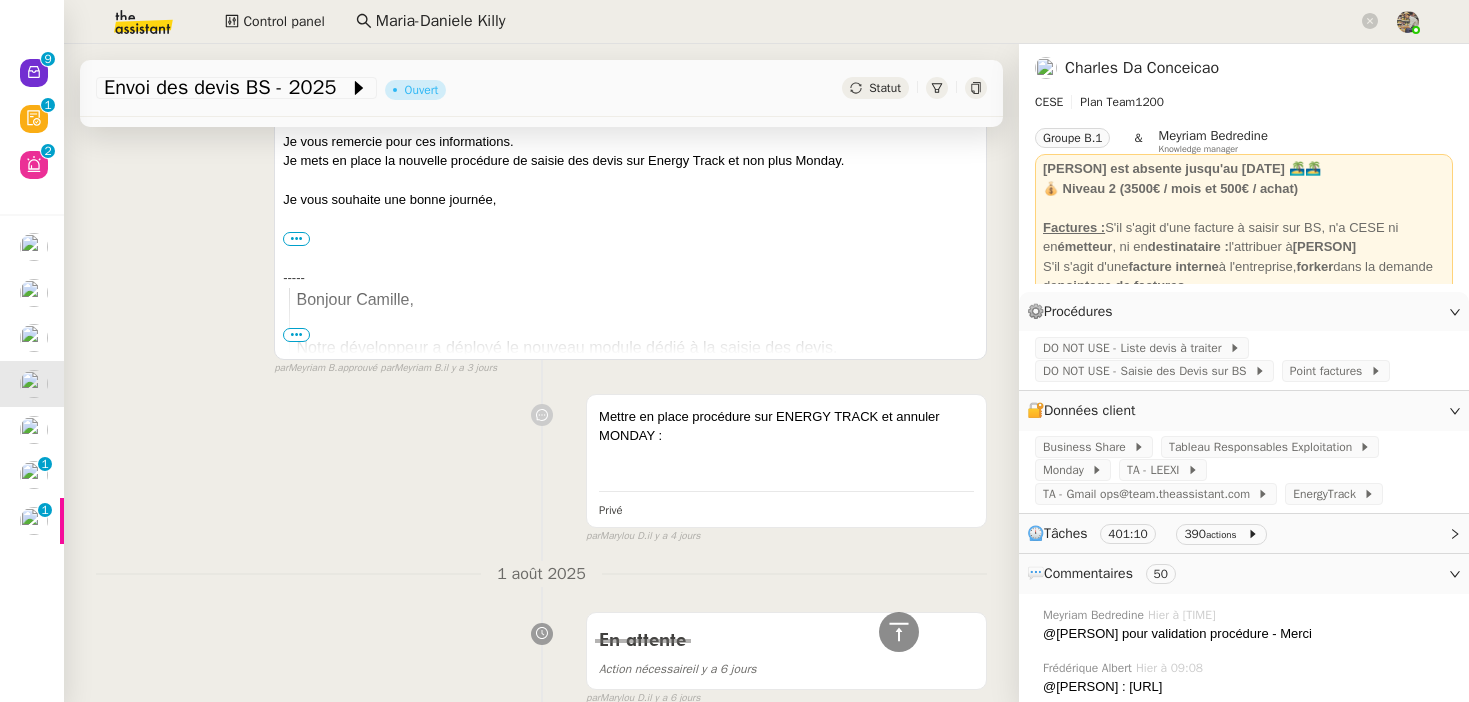 scroll, scrollTop: 1358, scrollLeft: 0, axis: vertical 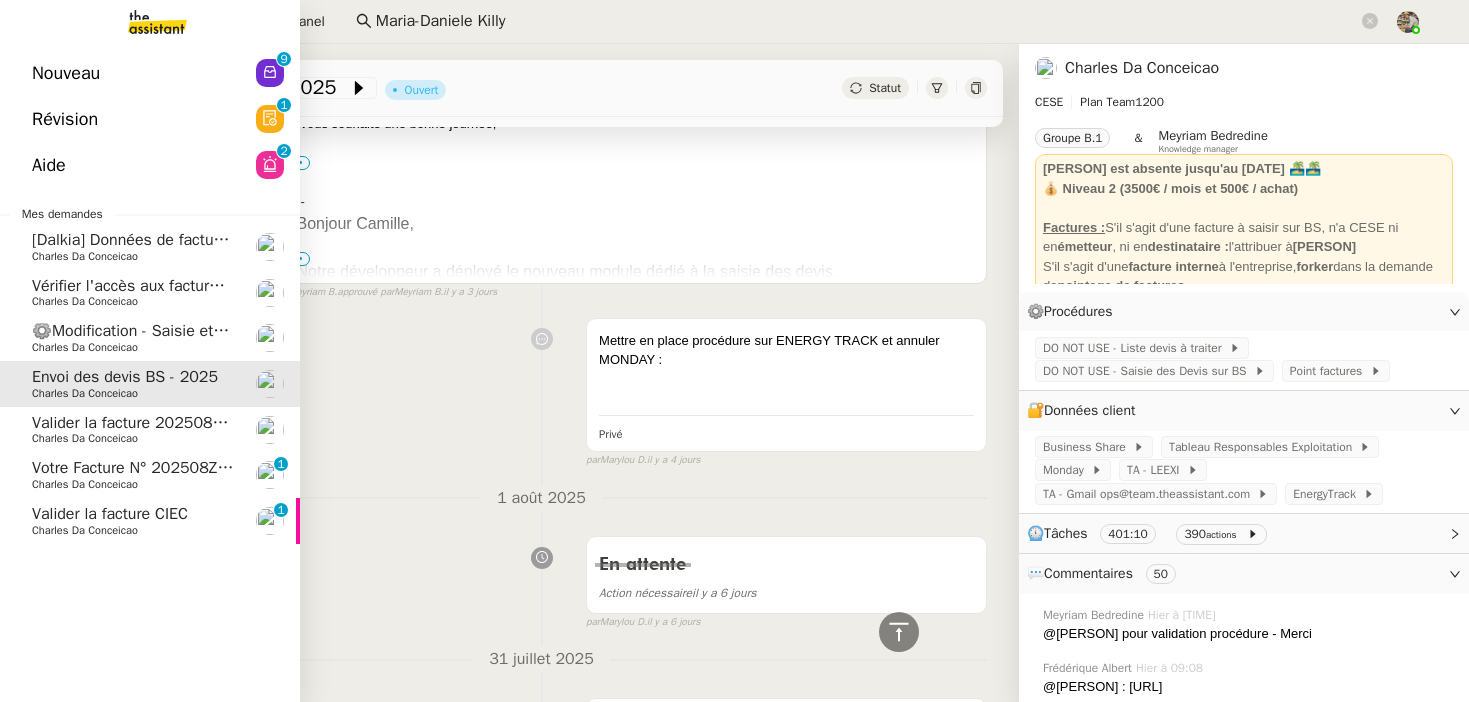 click on "Charles Da Conceicao" 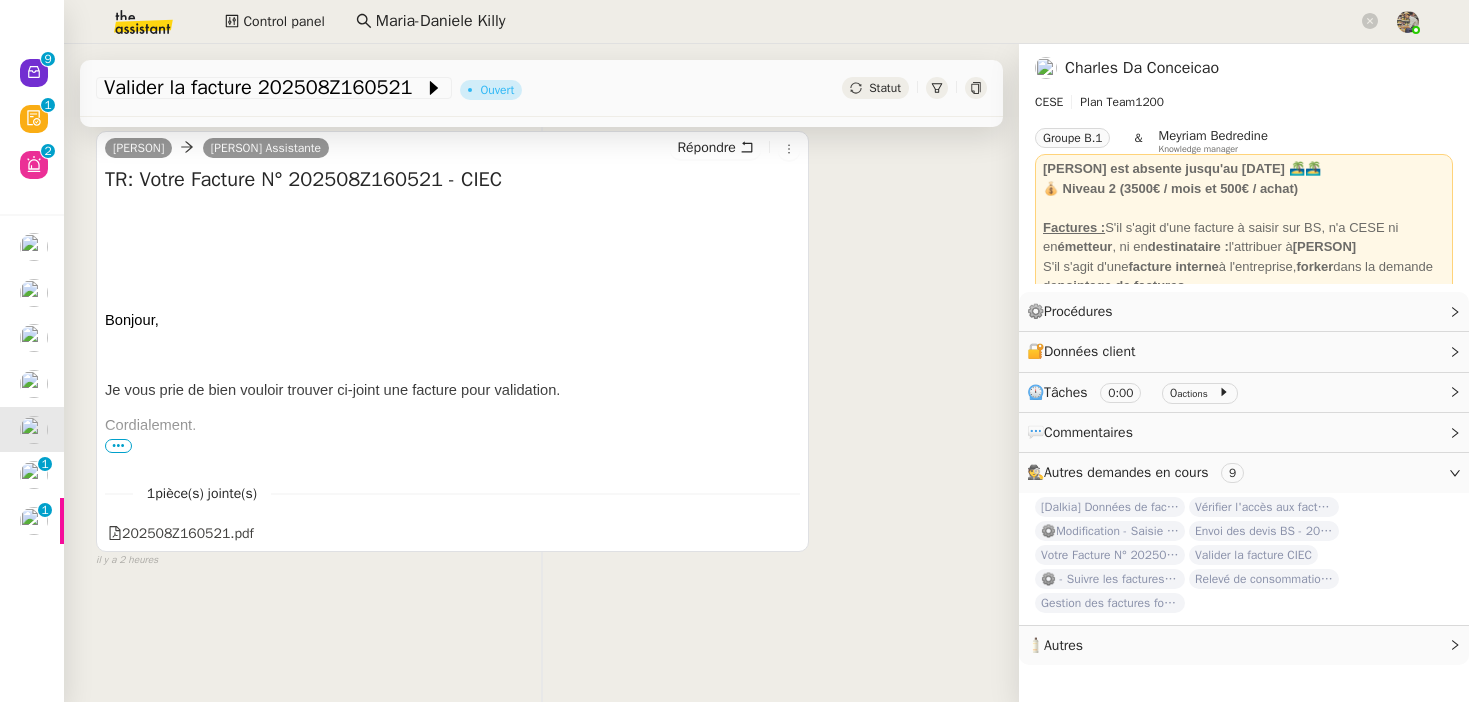 scroll, scrollTop: 0, scrollLeft: 0, axis: both 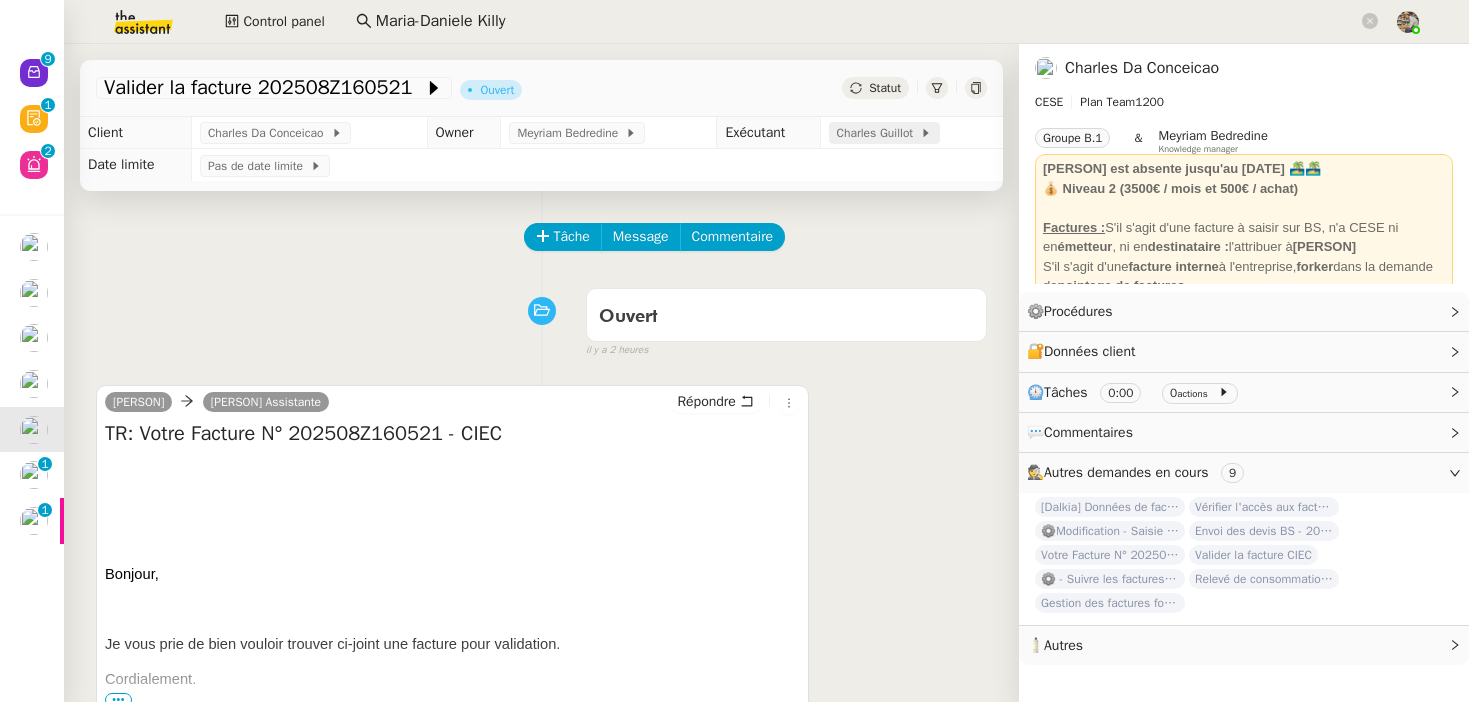click on "Charles Guillot" 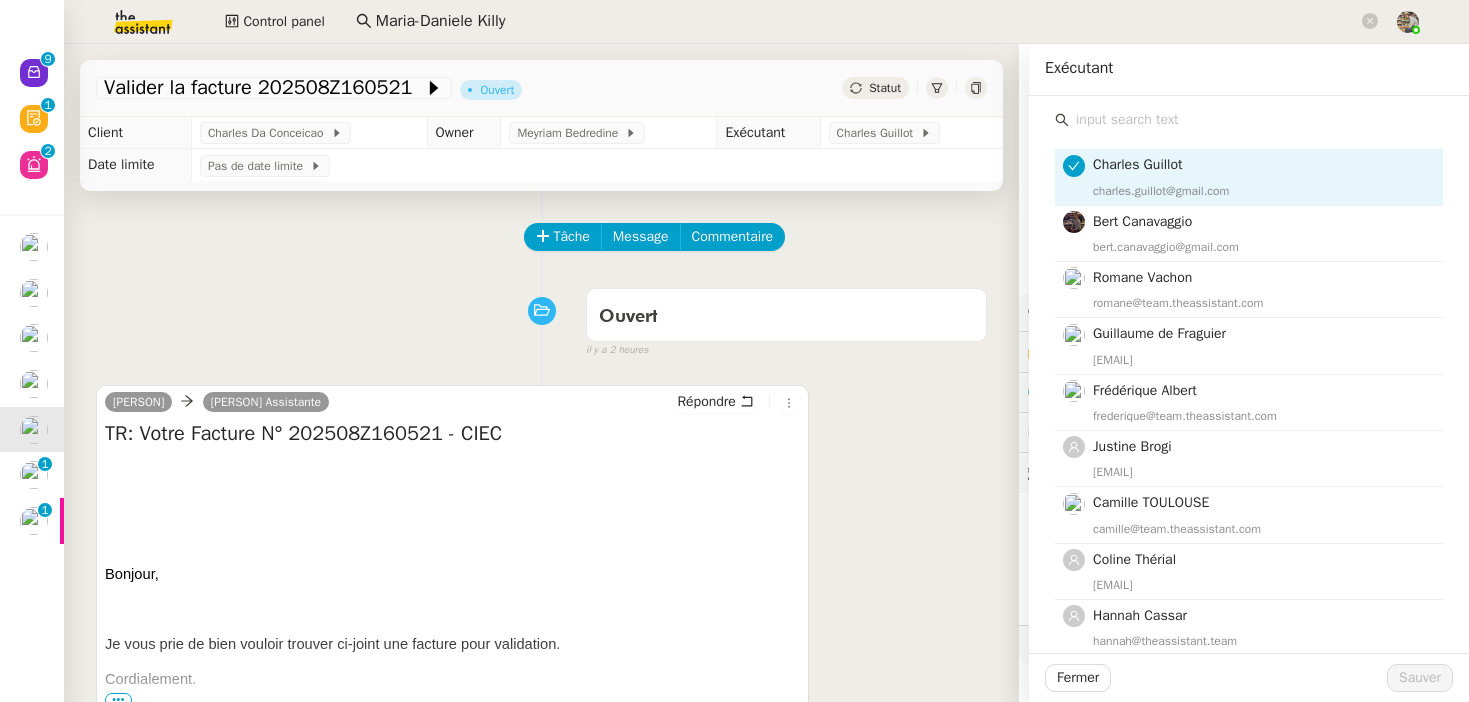 click on "Charles Guillot" 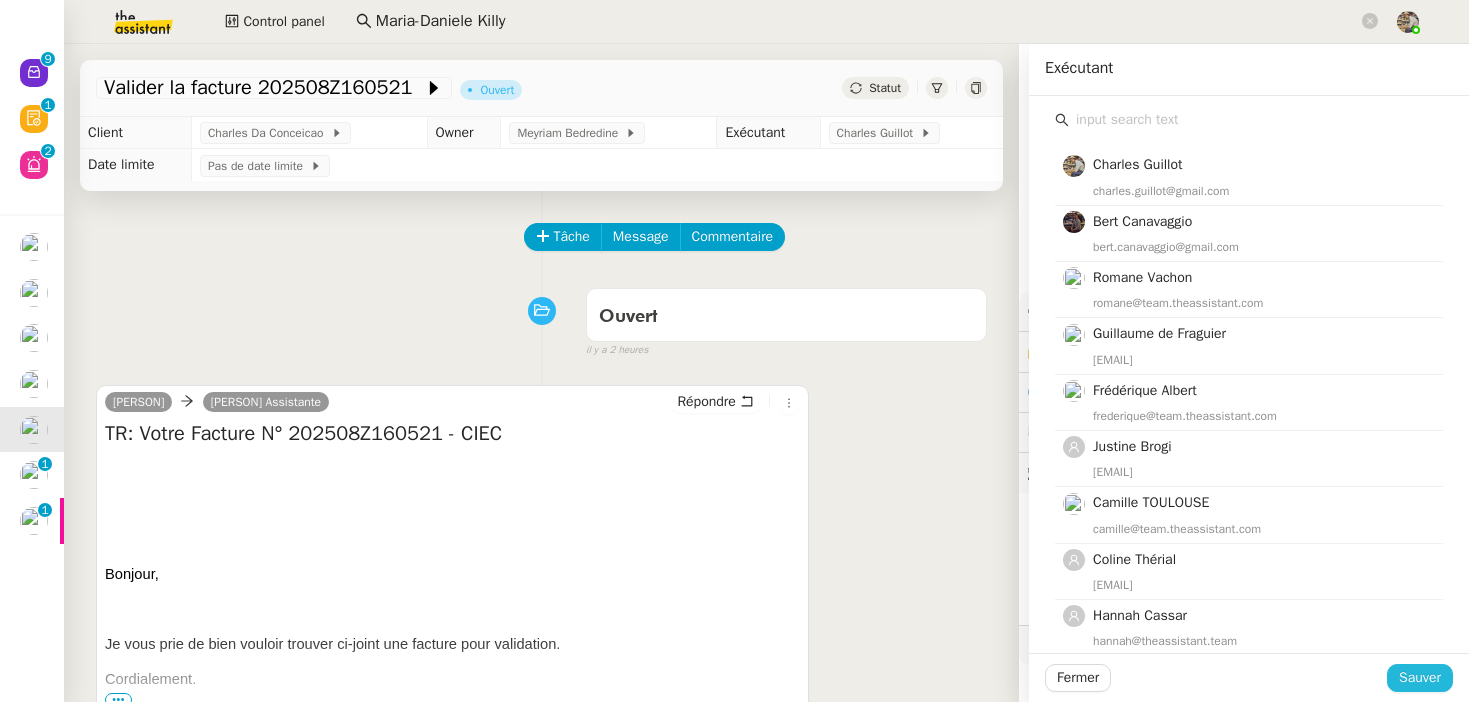 click on "Sauver" 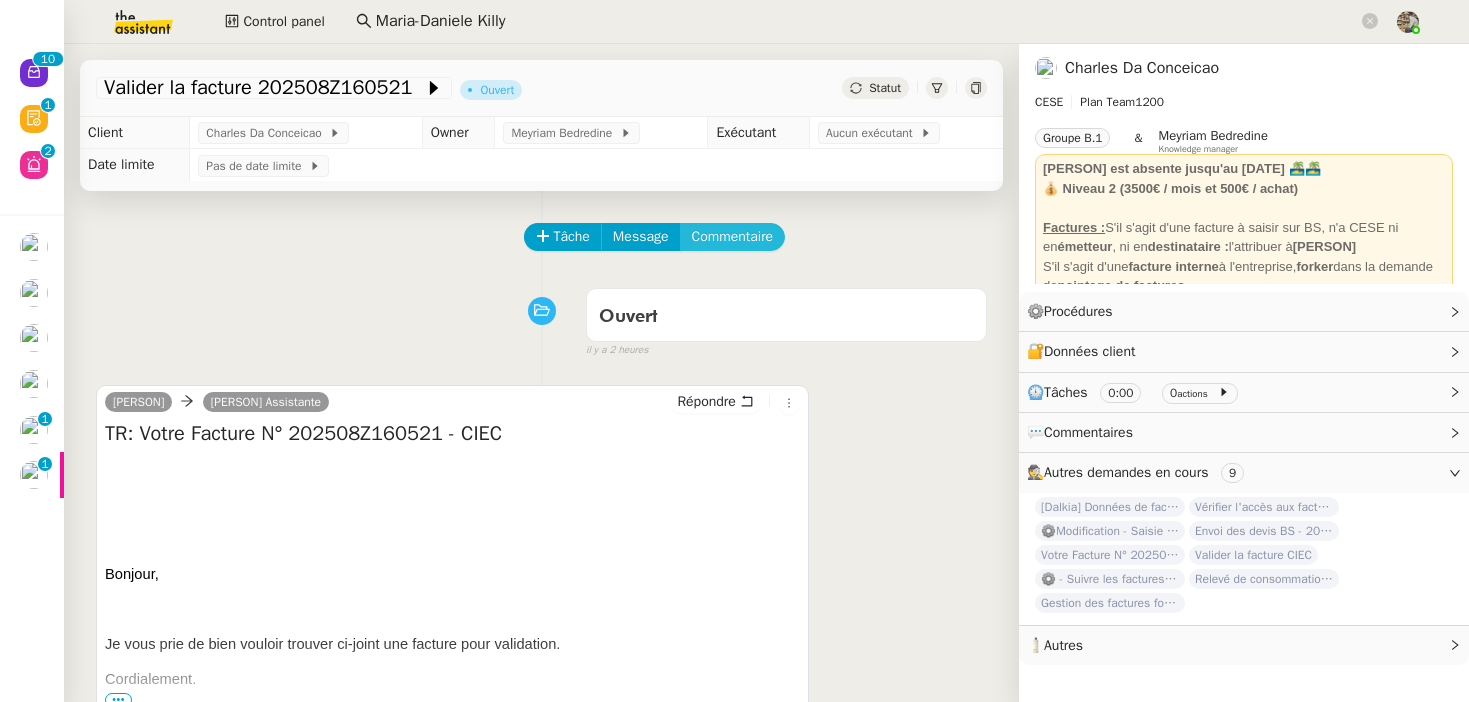 click on "Commentaire" 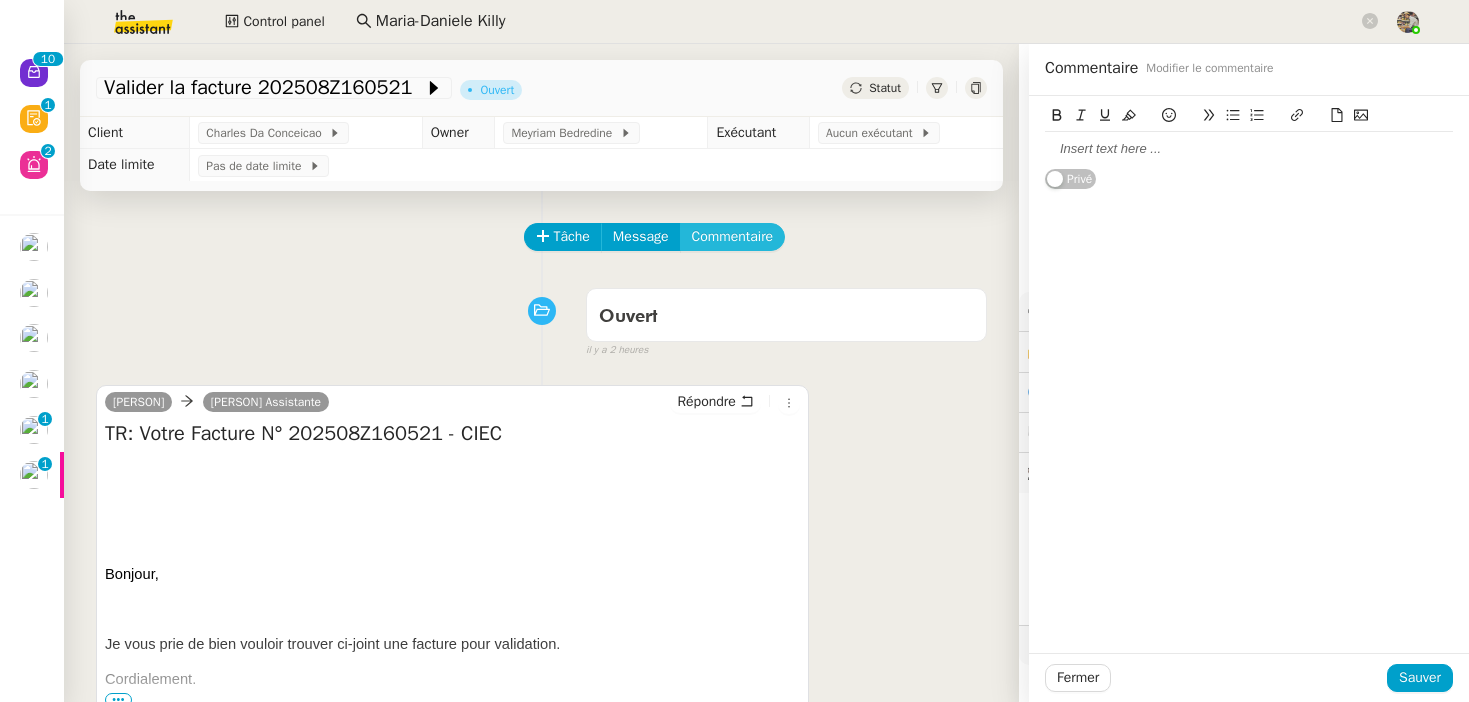 type 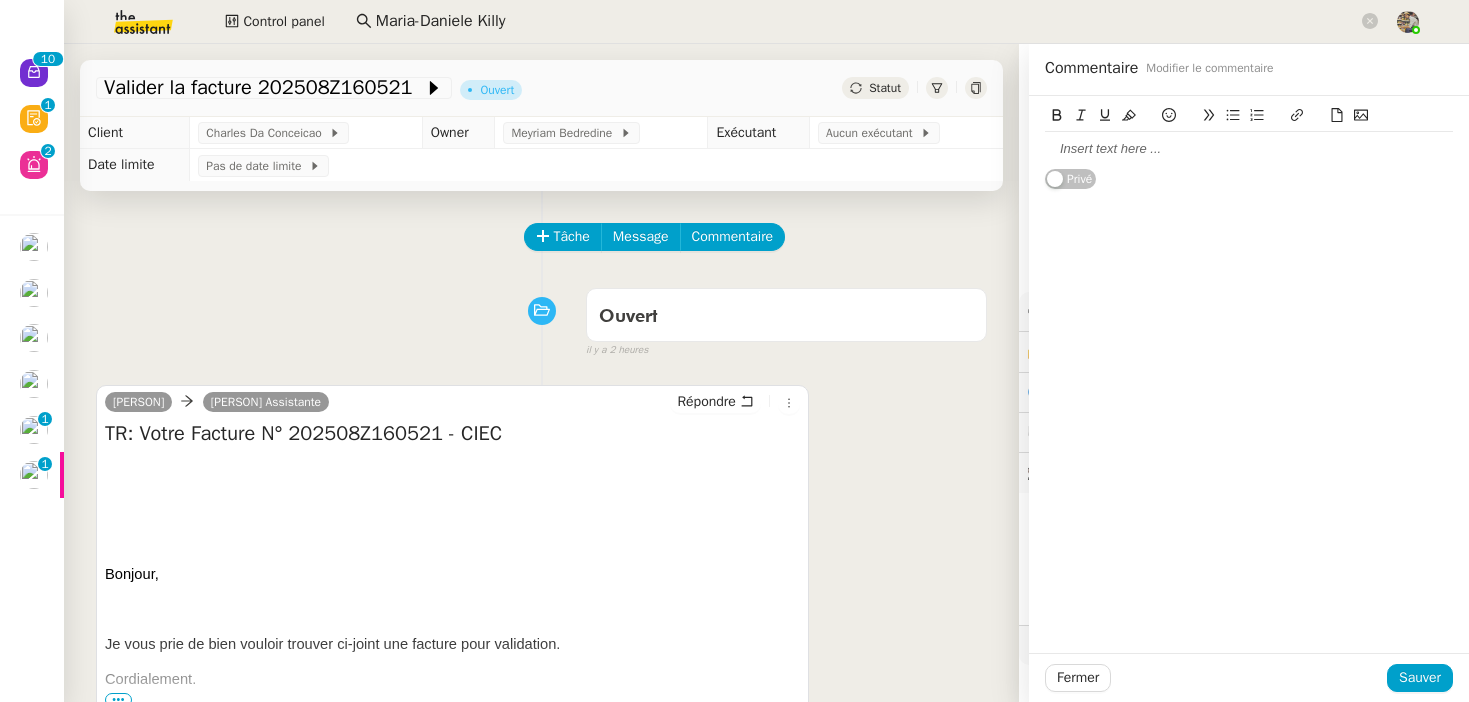 click 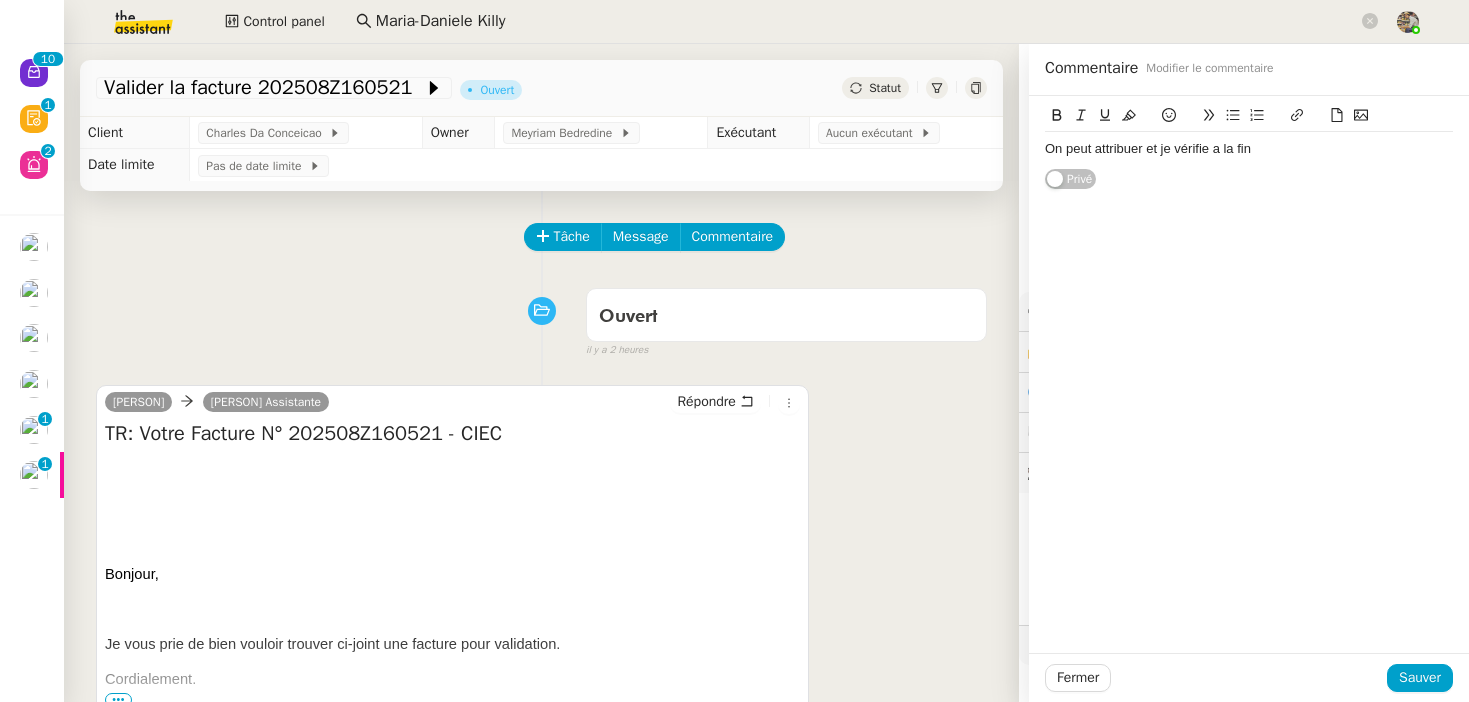 click on "Fermer Sauver" 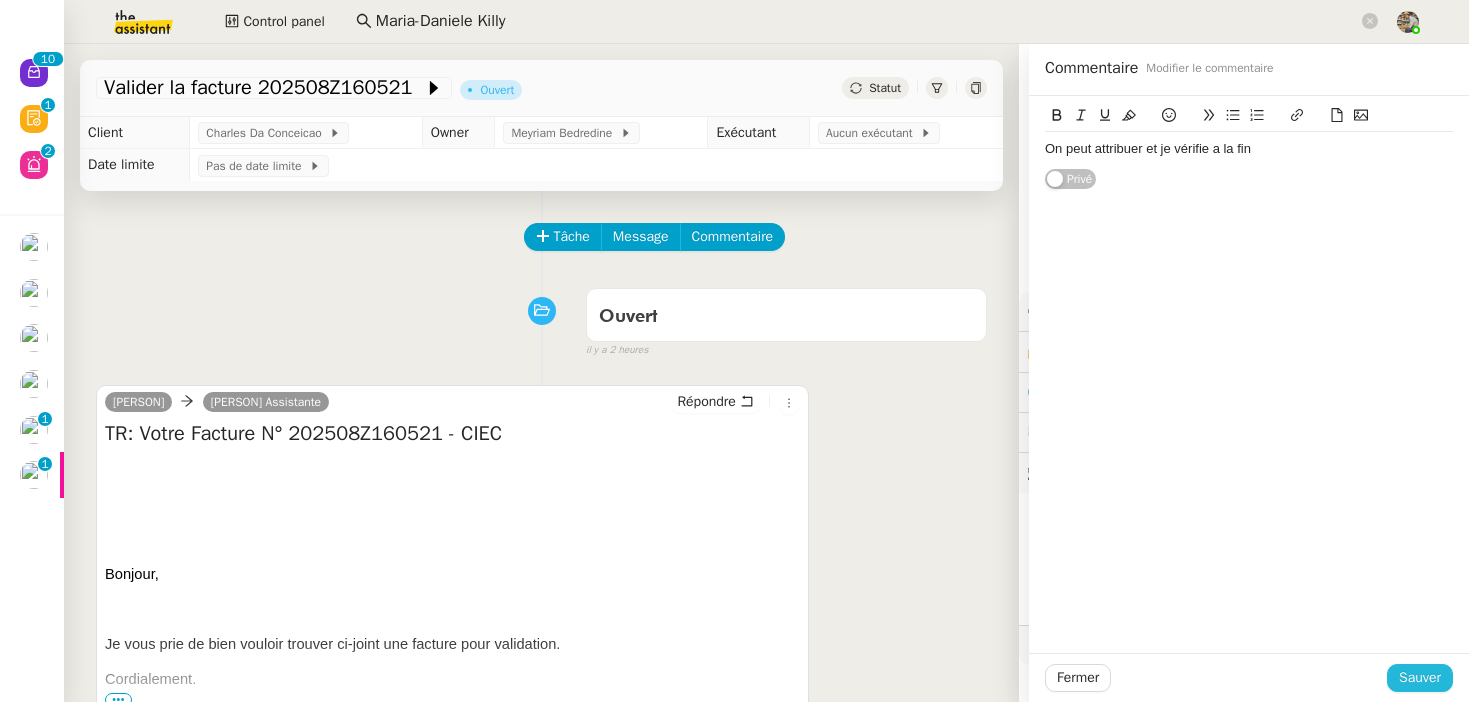 click on "Sauver" 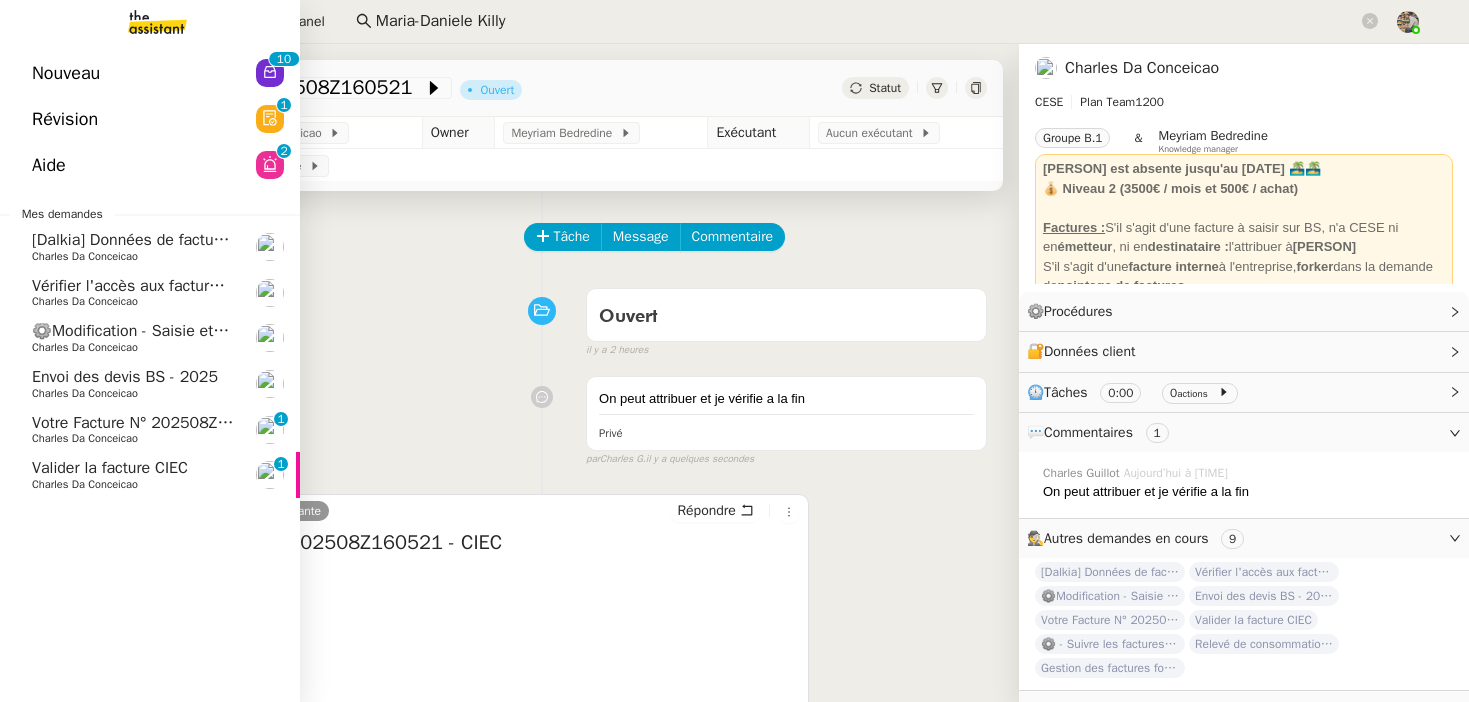 click on "Votre Facture N° 202508Z160520 - CIEC" 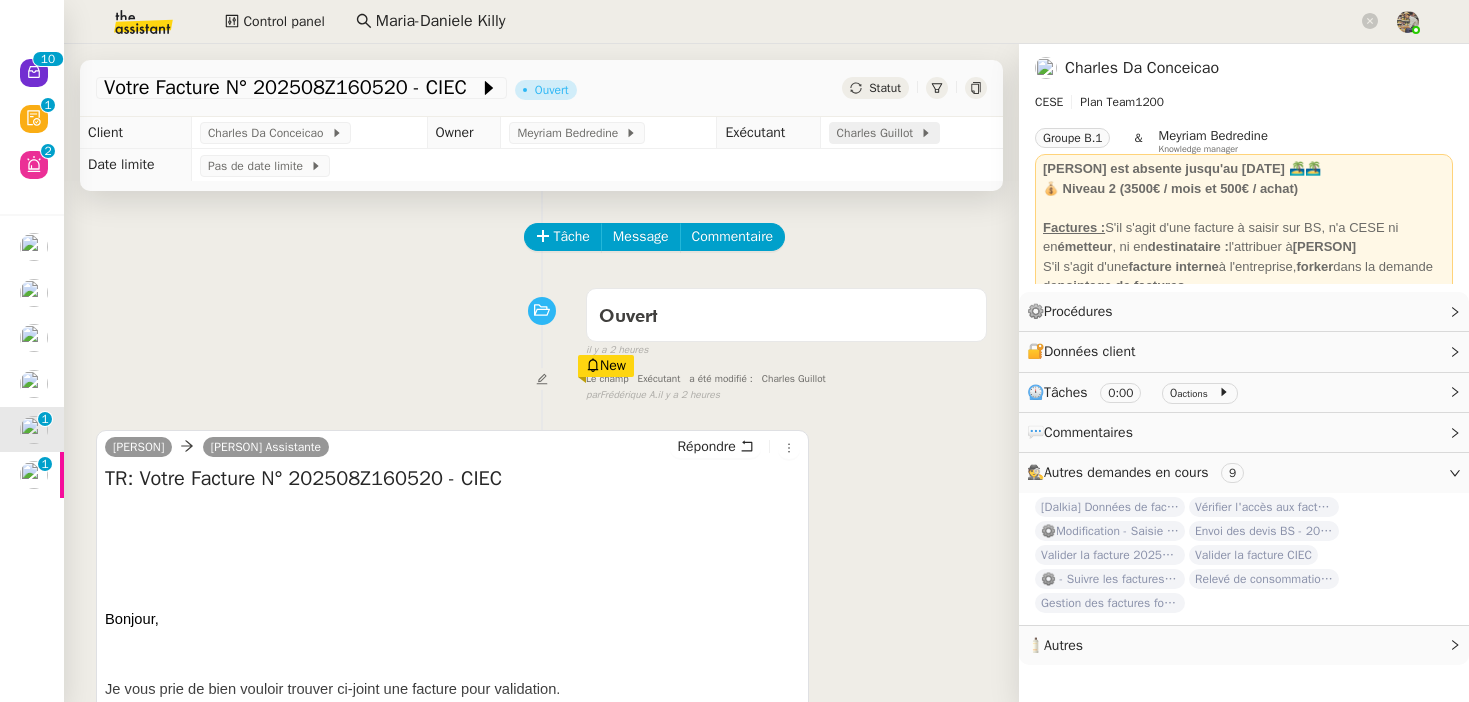 click on "Charles Guillot" 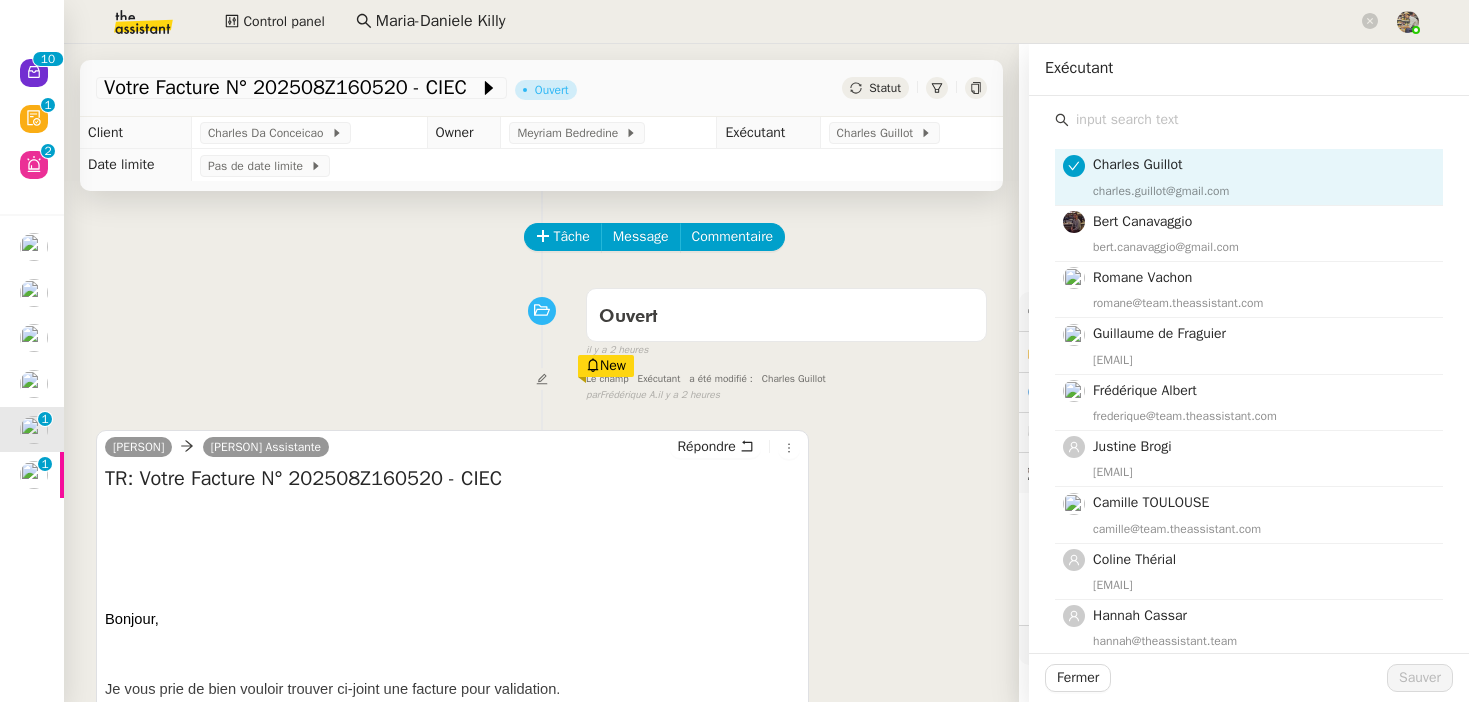 click on "charles.guillot@gmail.com" 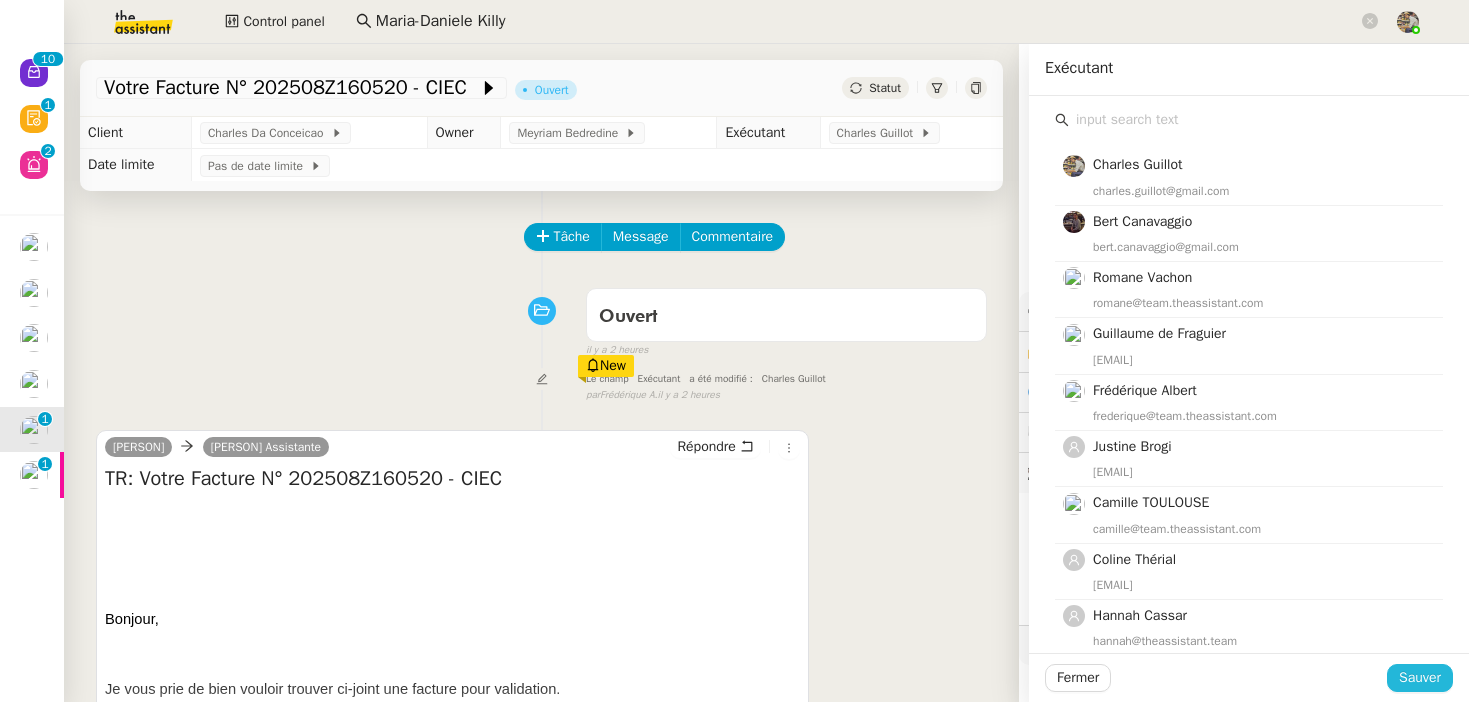 click on "Sauver" 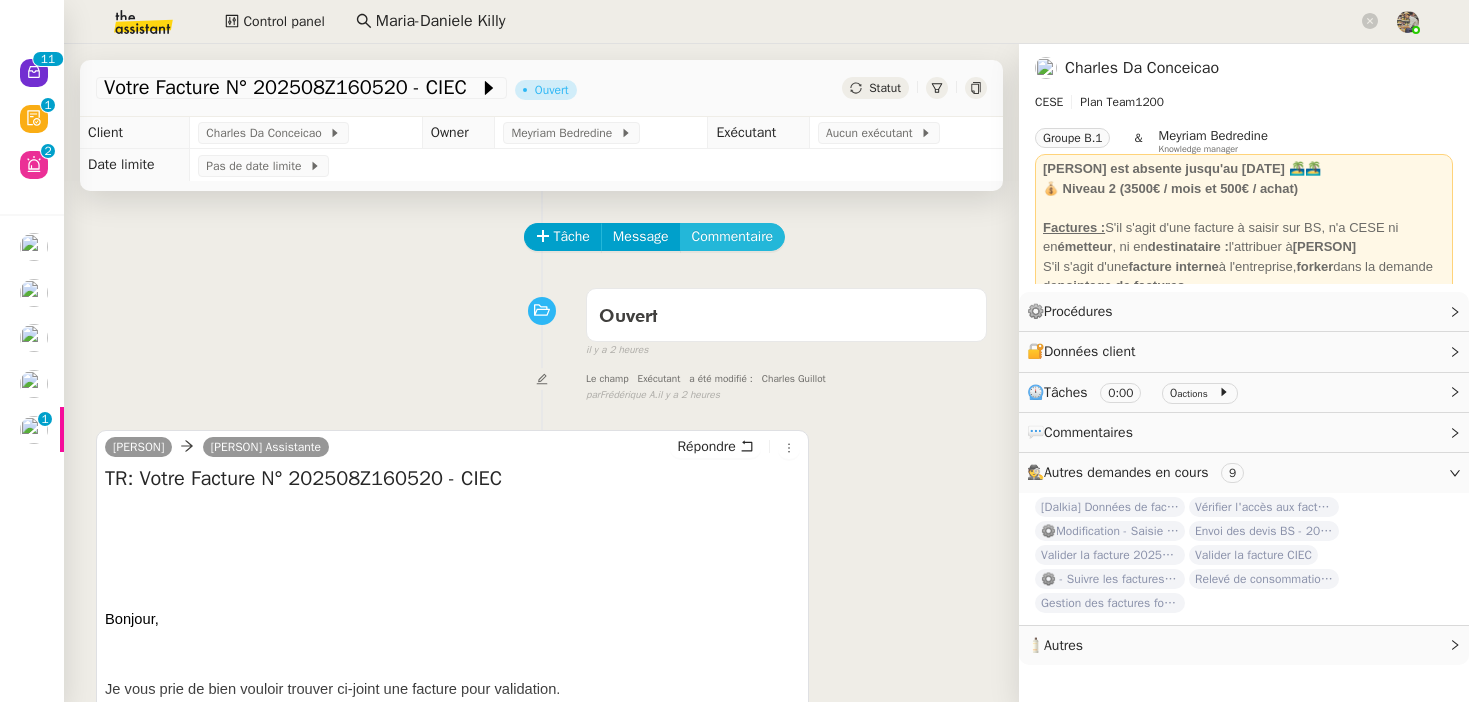 click on "Commentaire" 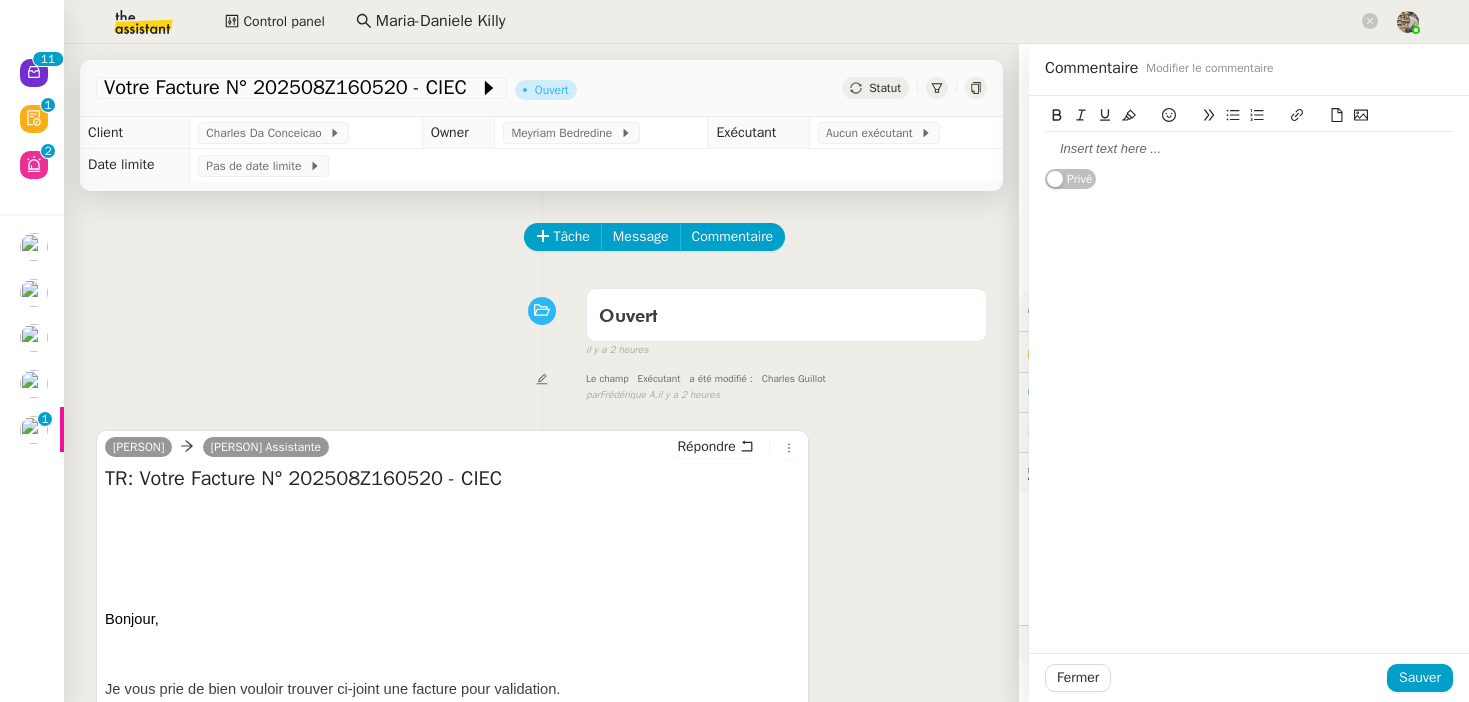 click 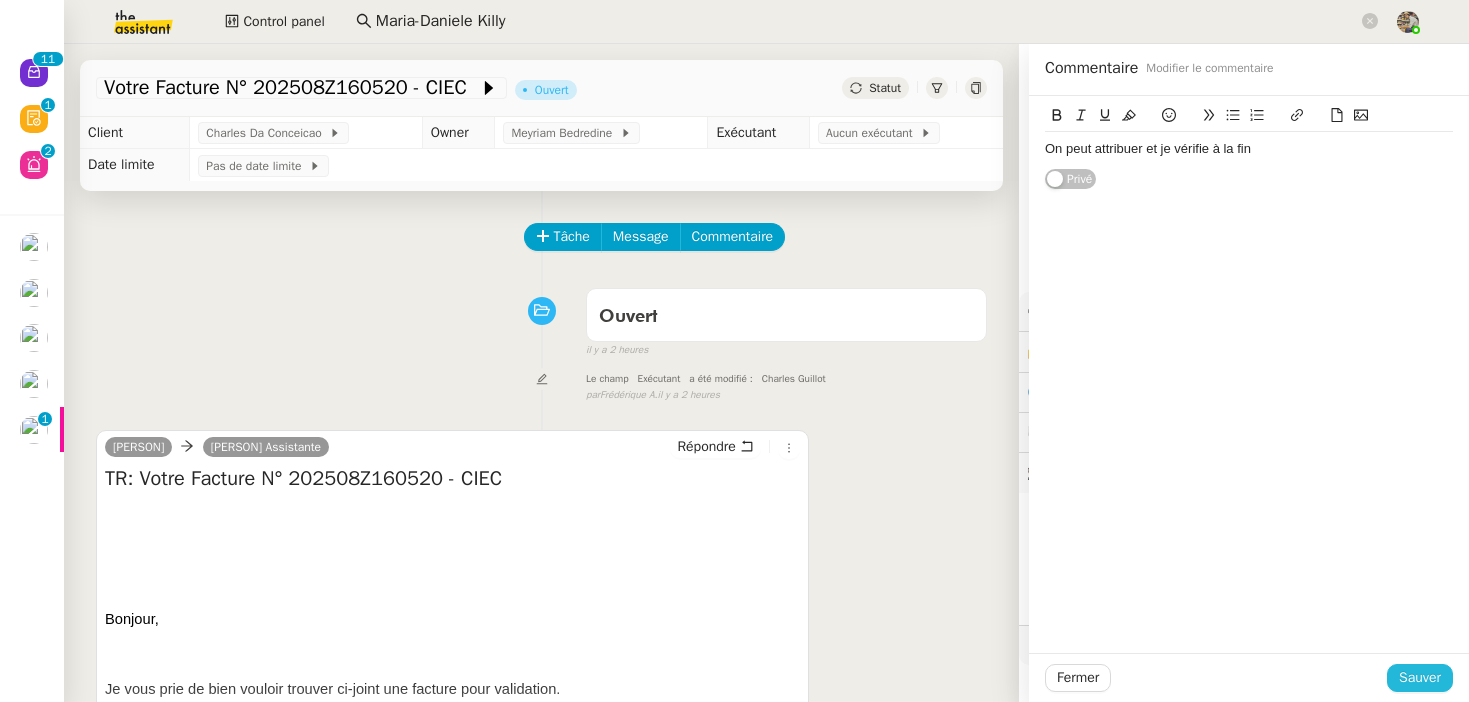 click on "Sauver" 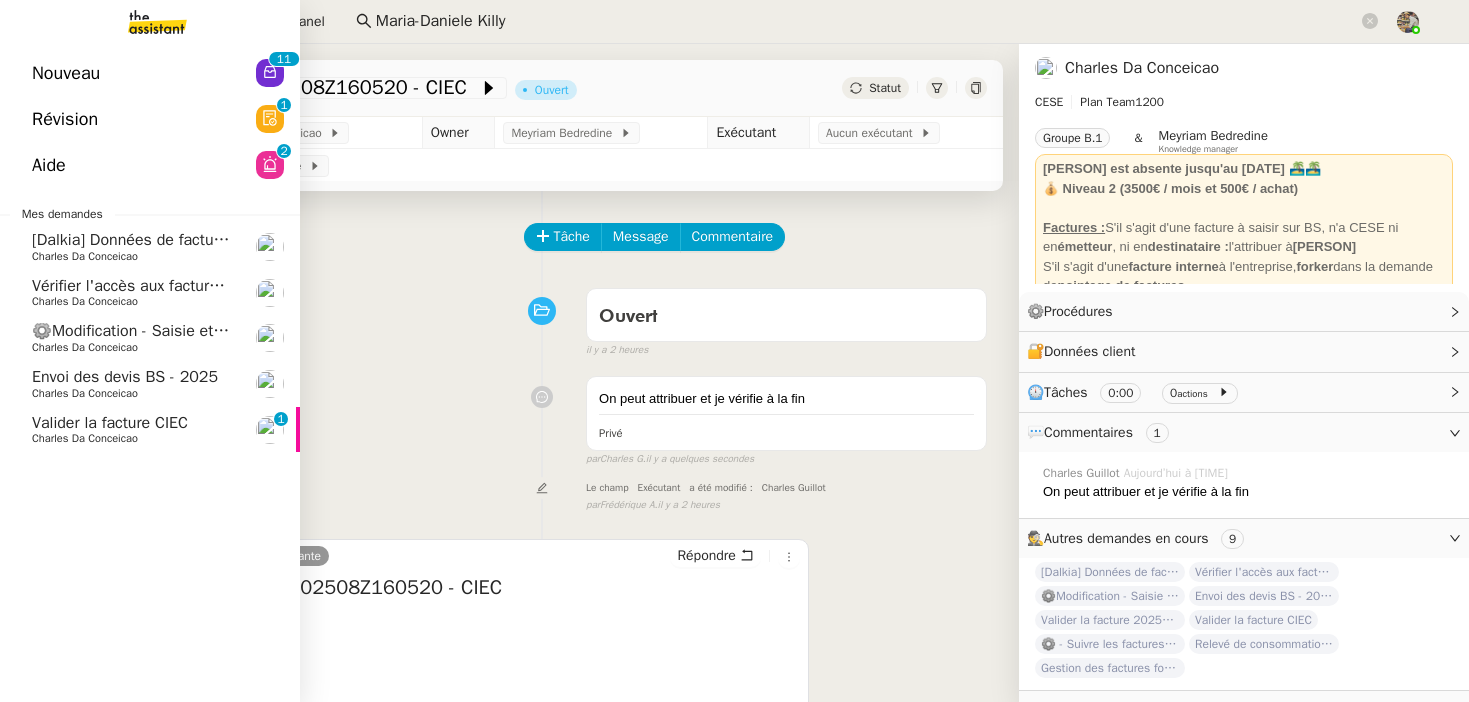 click on "Envoi des devis BS - 2025" 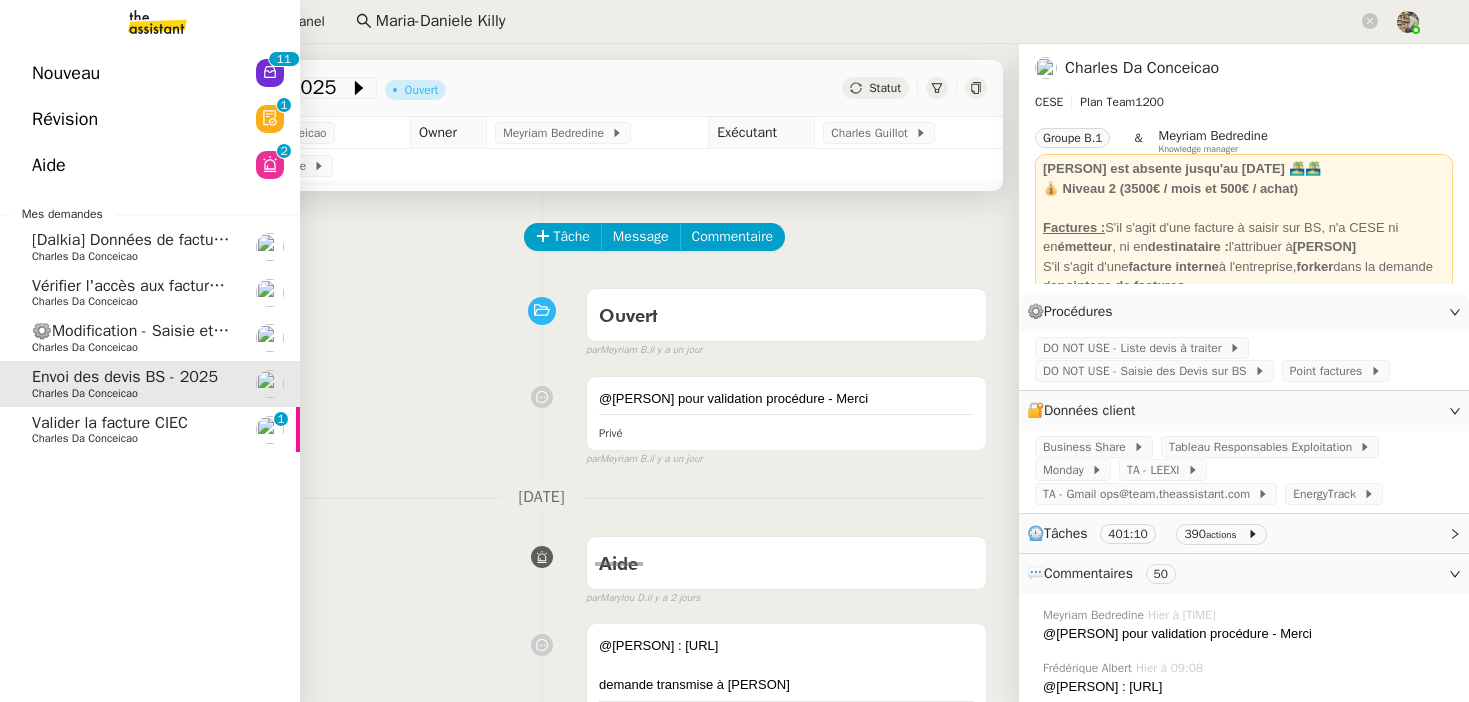 click on "Valider la facture CIEC" 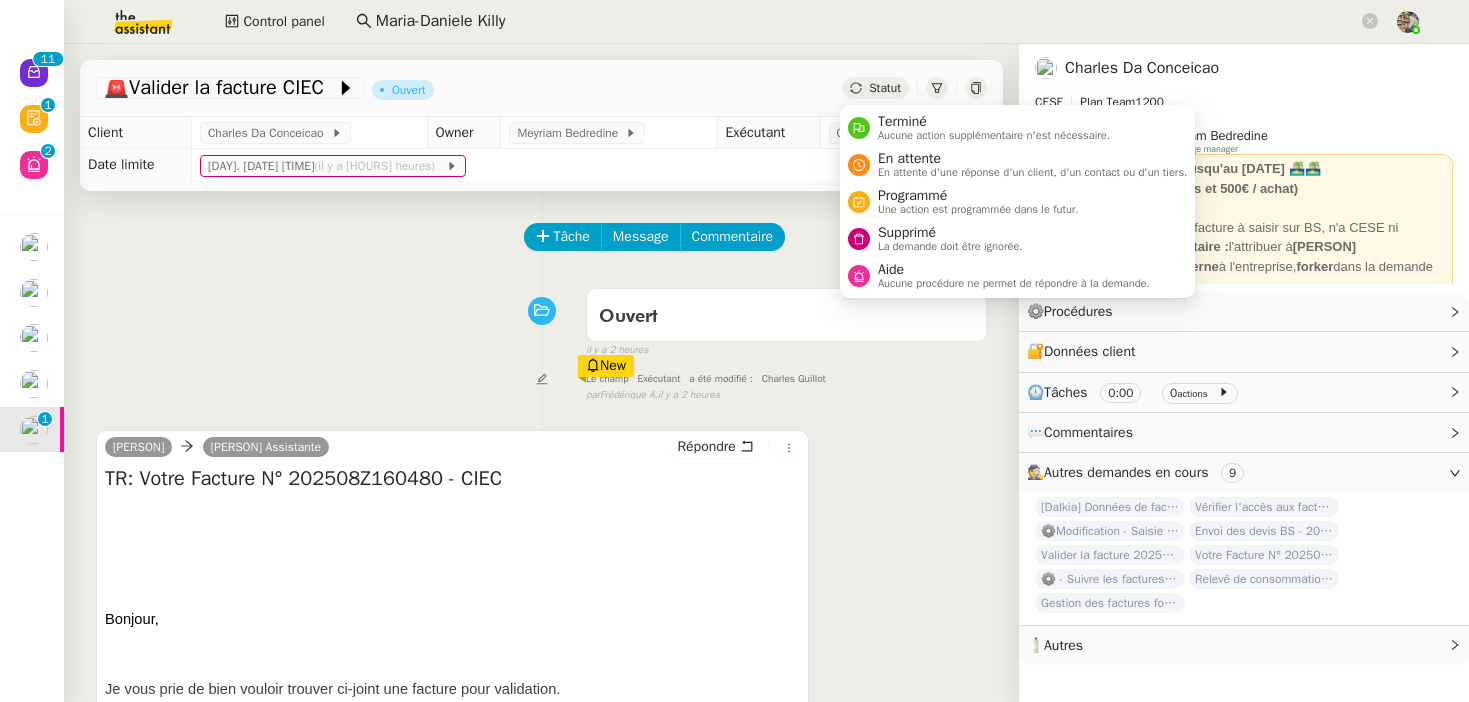 click on "Statut" 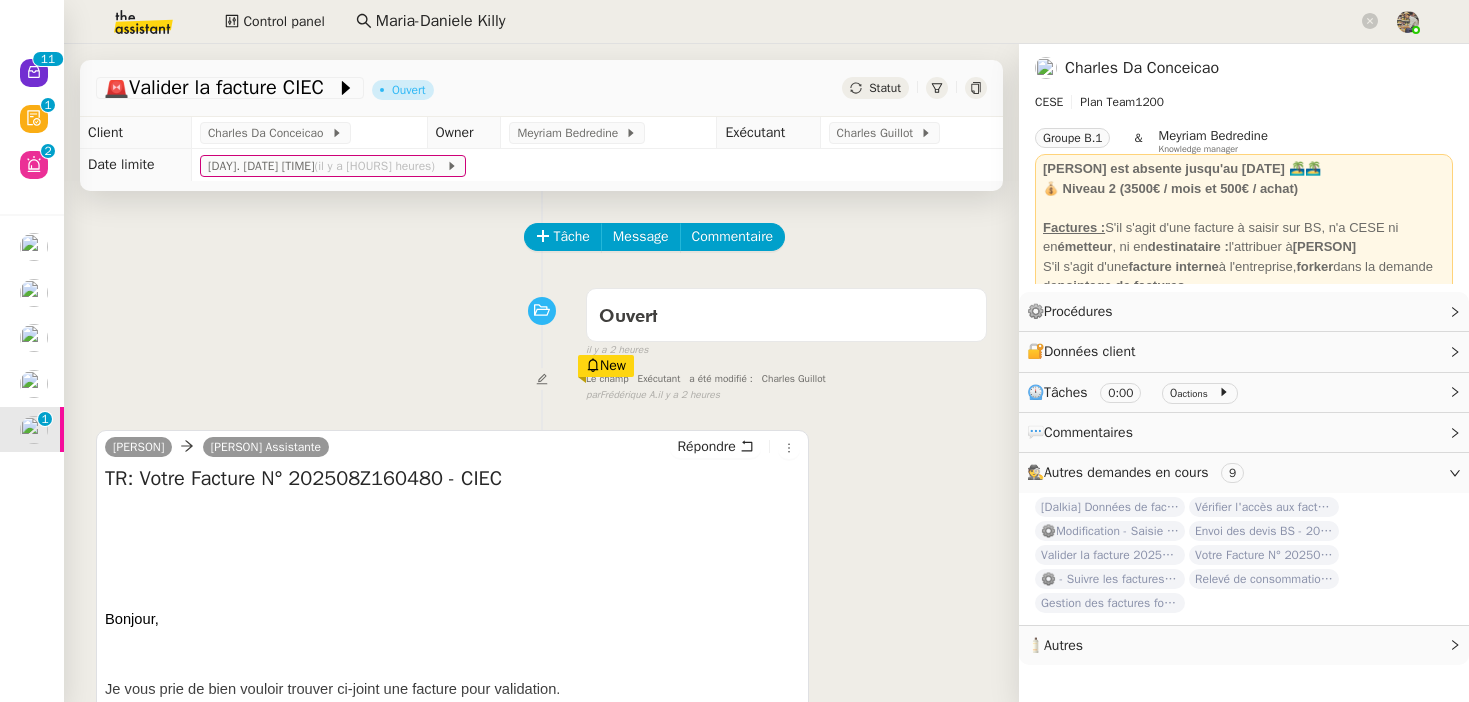 click on "Ouvert false il y a 2 heures" at bounding box center [541, 319] 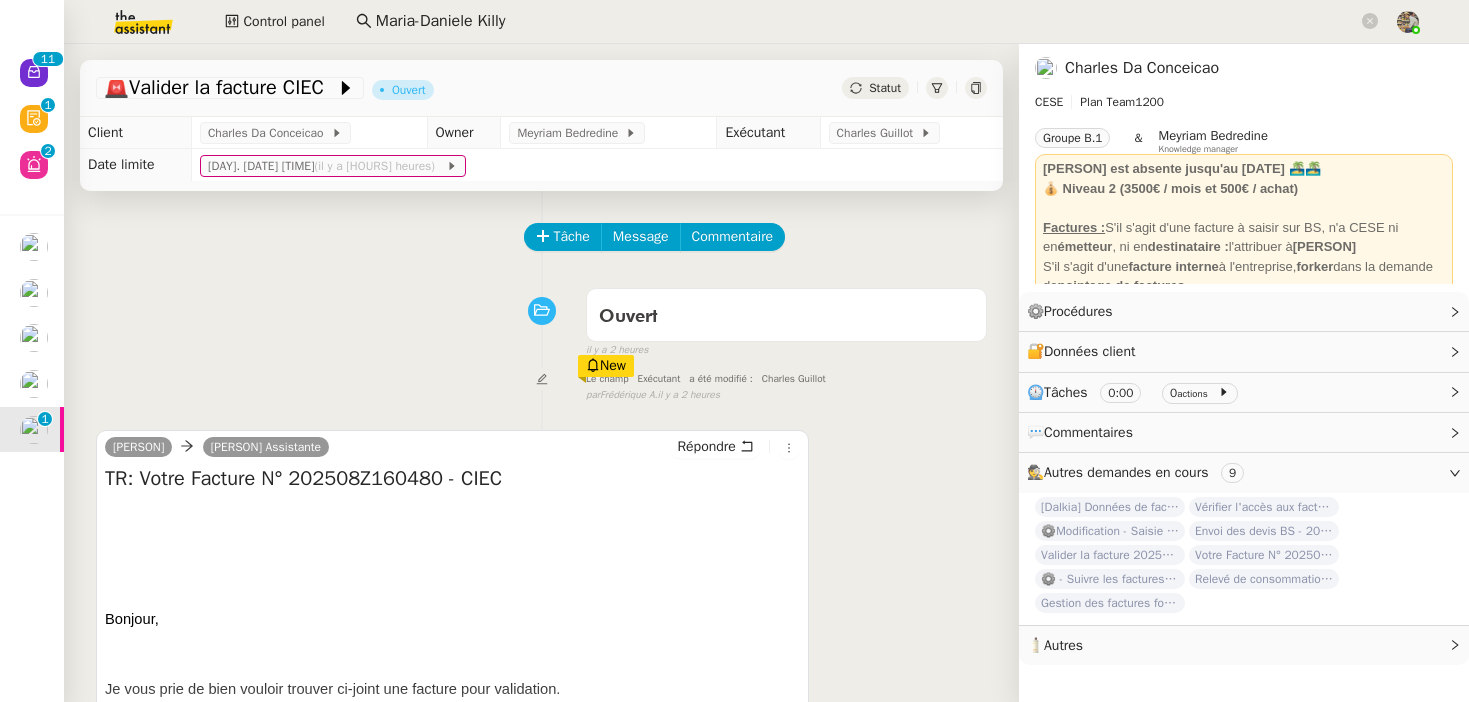 click 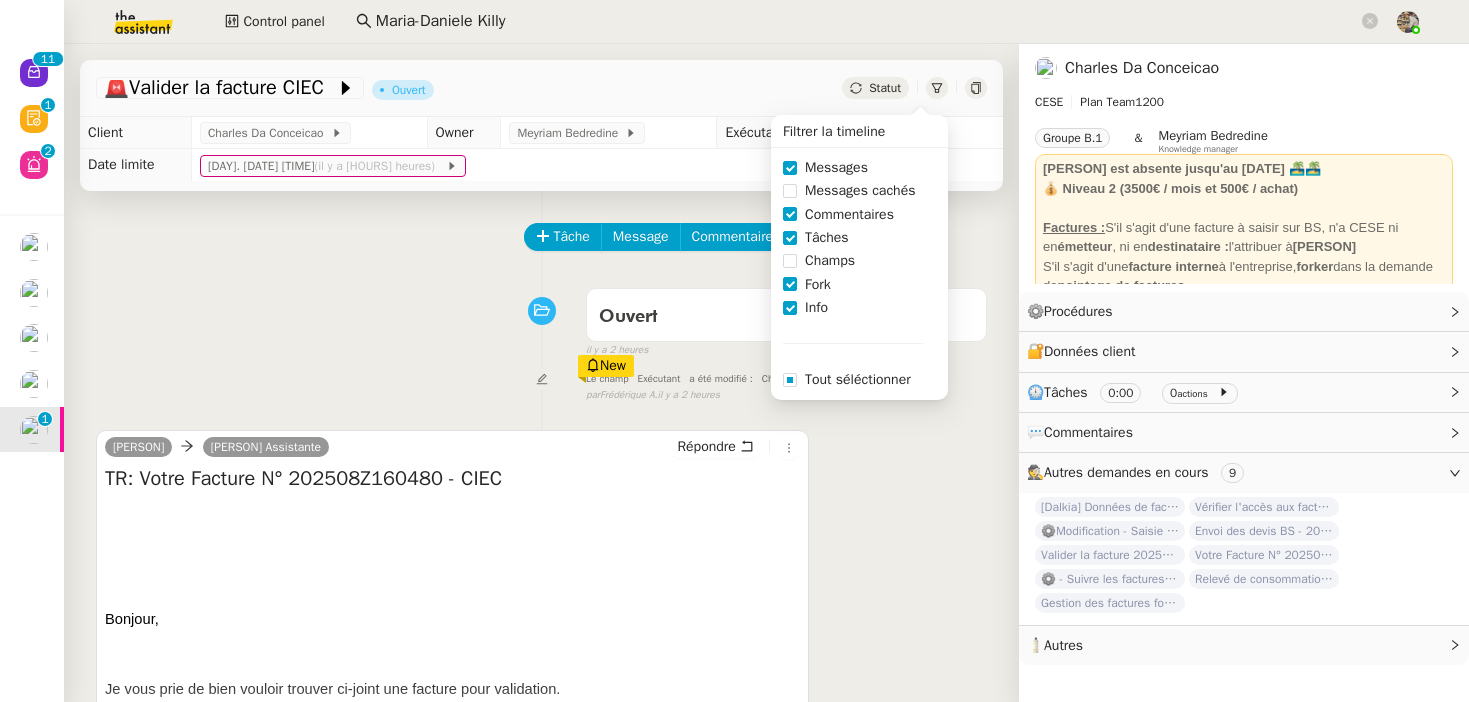 click on "Le champ Exécutant a été modifié : [PERSON] New par [PERSON] il y a [HOURS] heures" at bounding box center (541, 385) 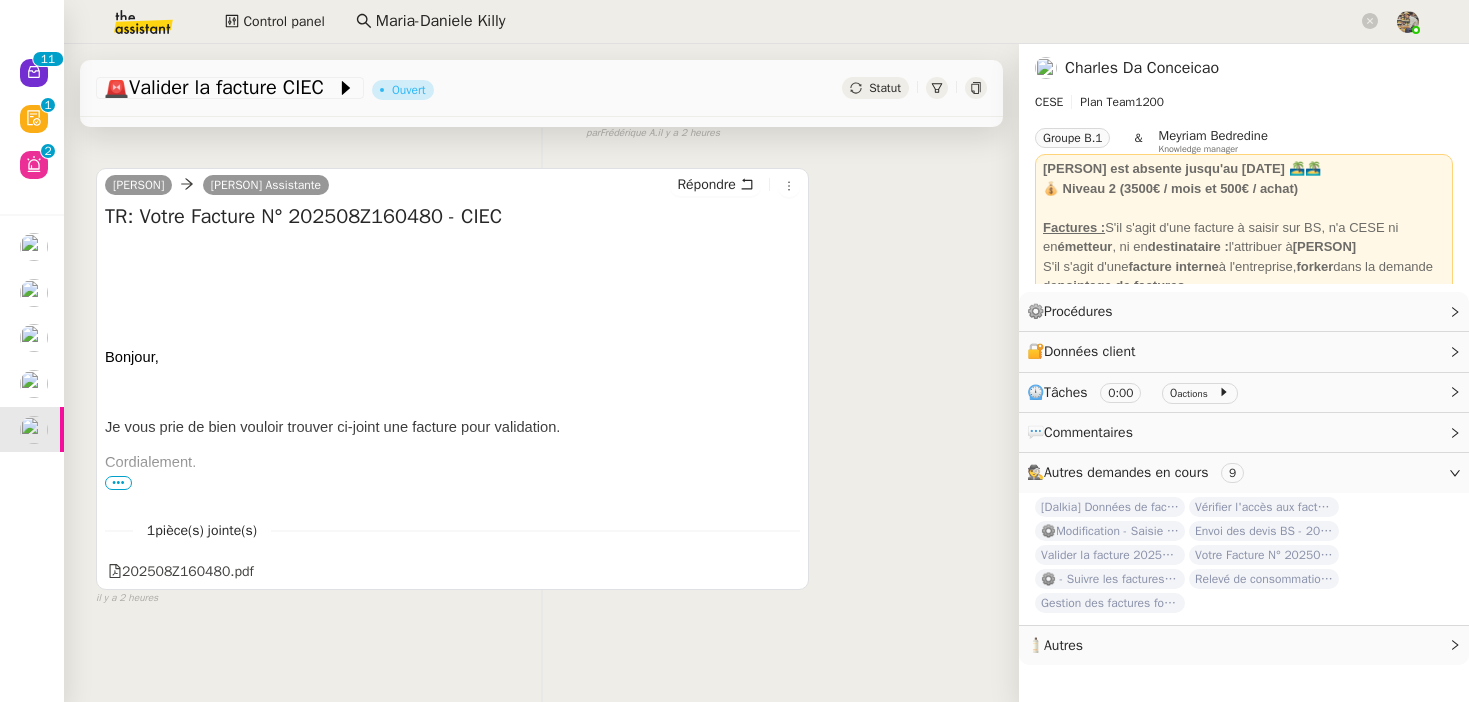 scroll, scrollTop: 0, scrollLeft: 0, axis: both 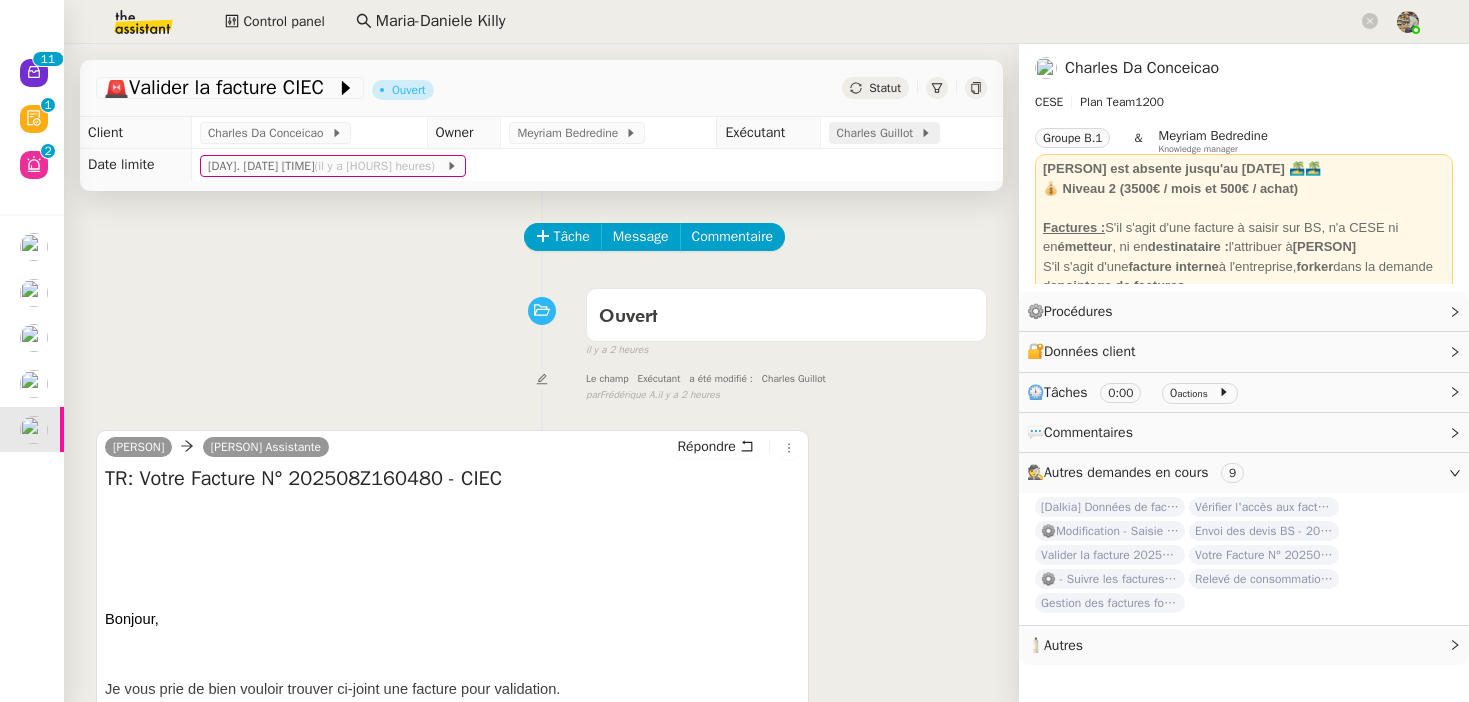 click on "Charles Guillot" 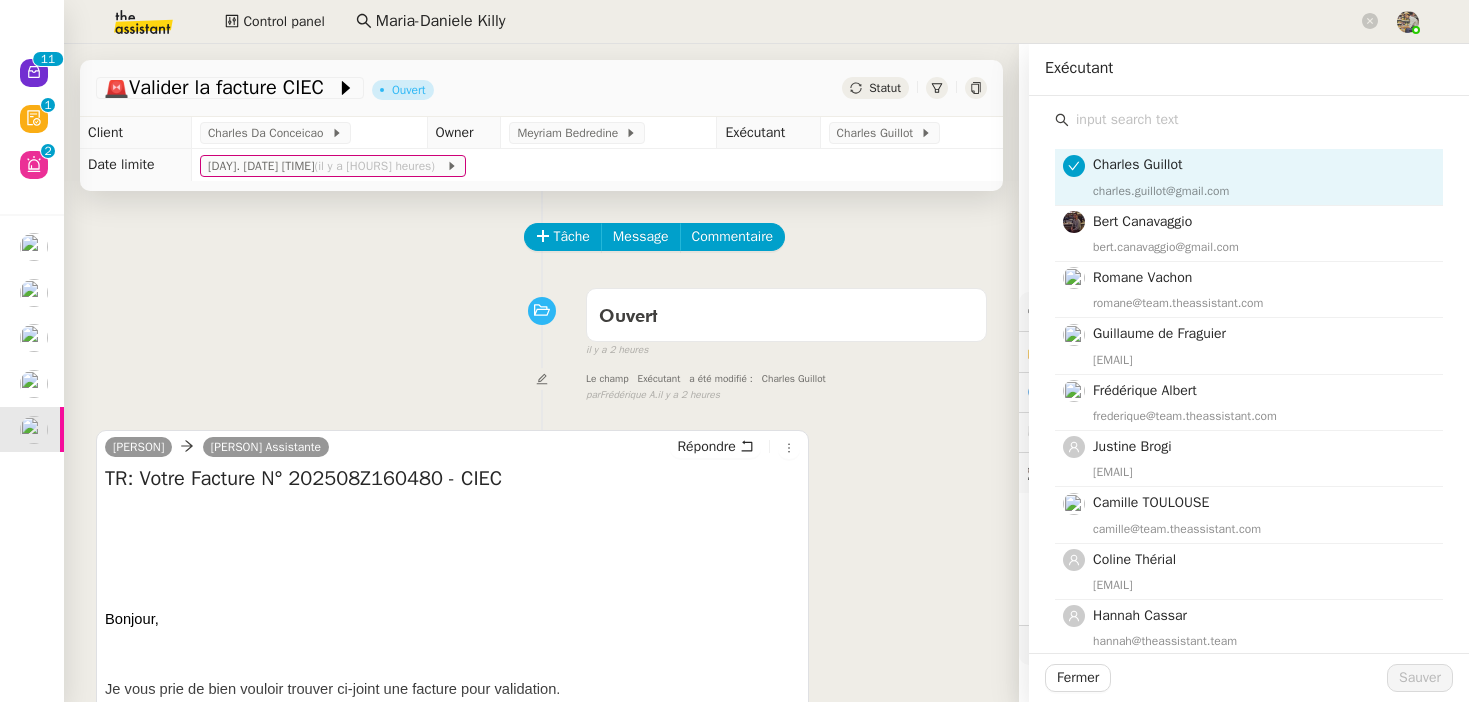 click 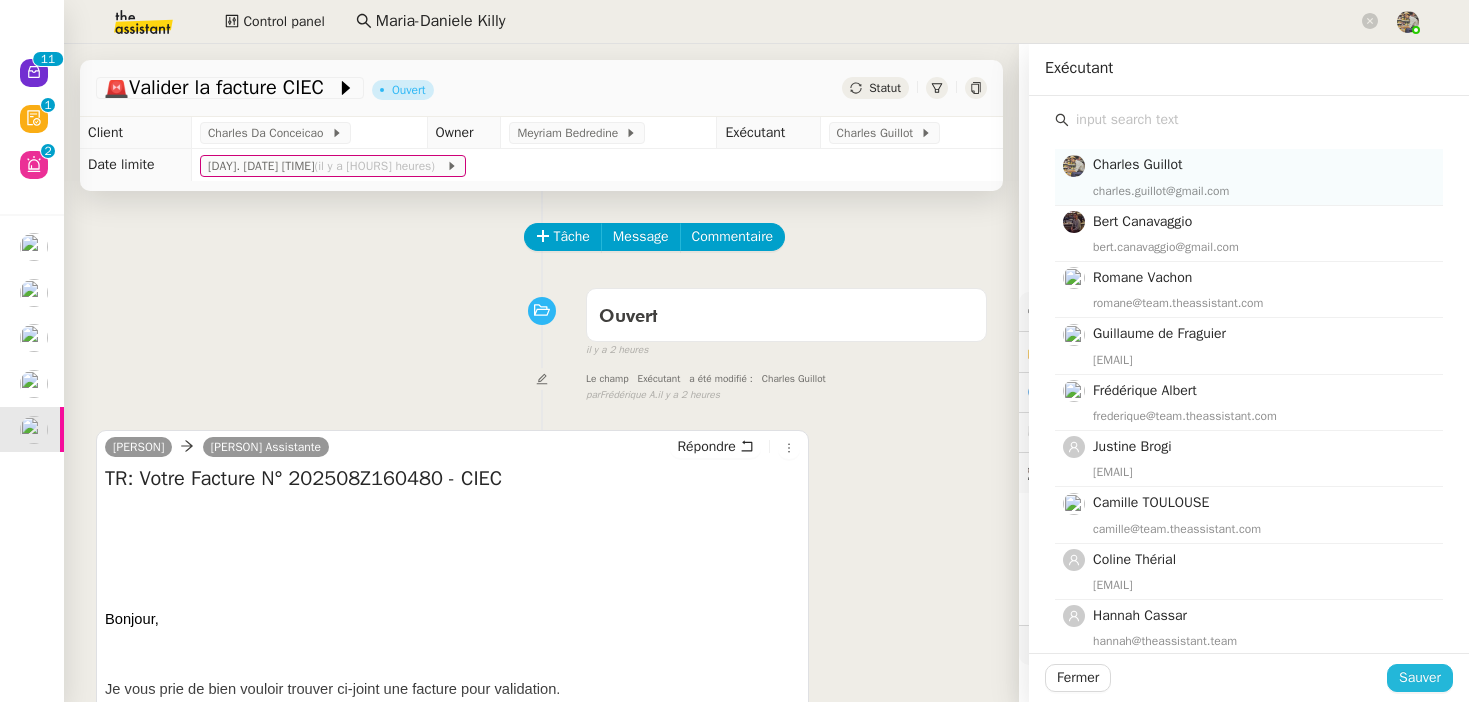 click on "Sauver" 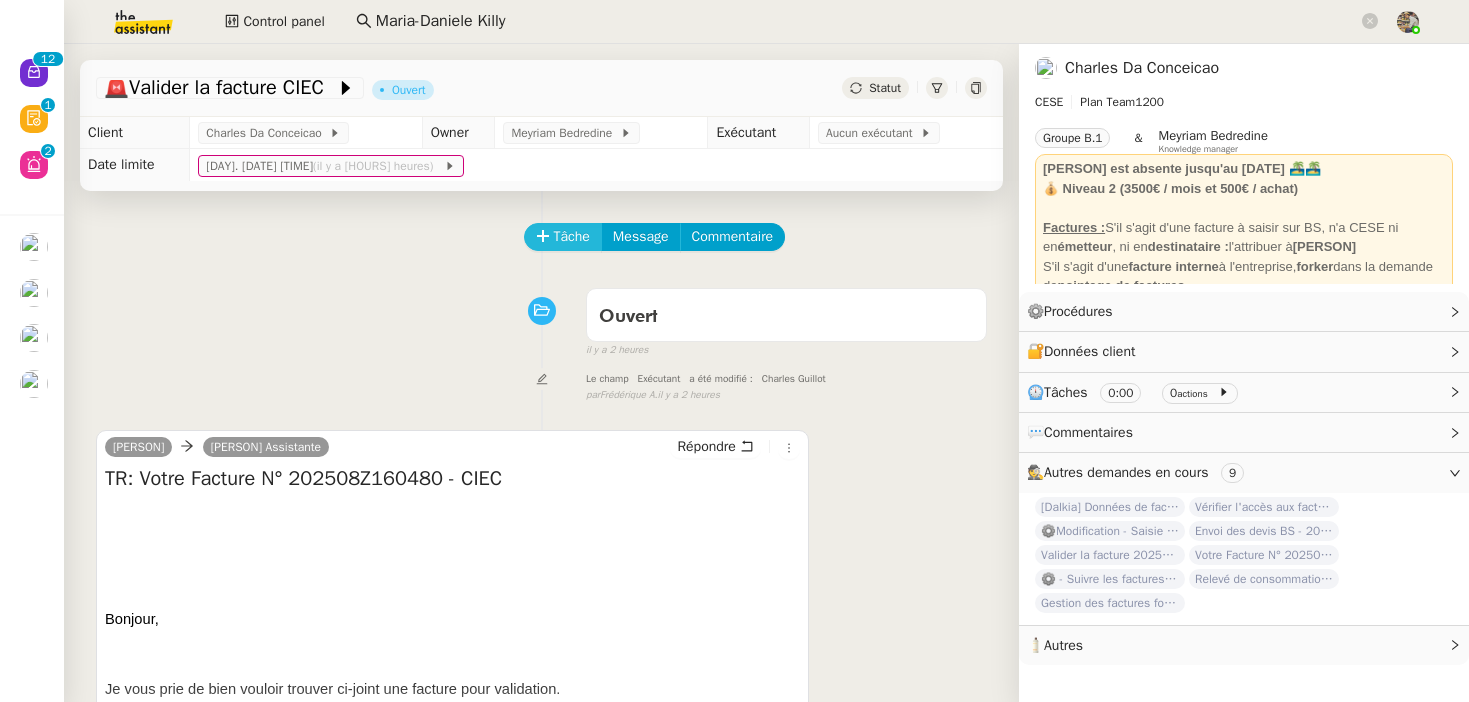 click on "Tâche" 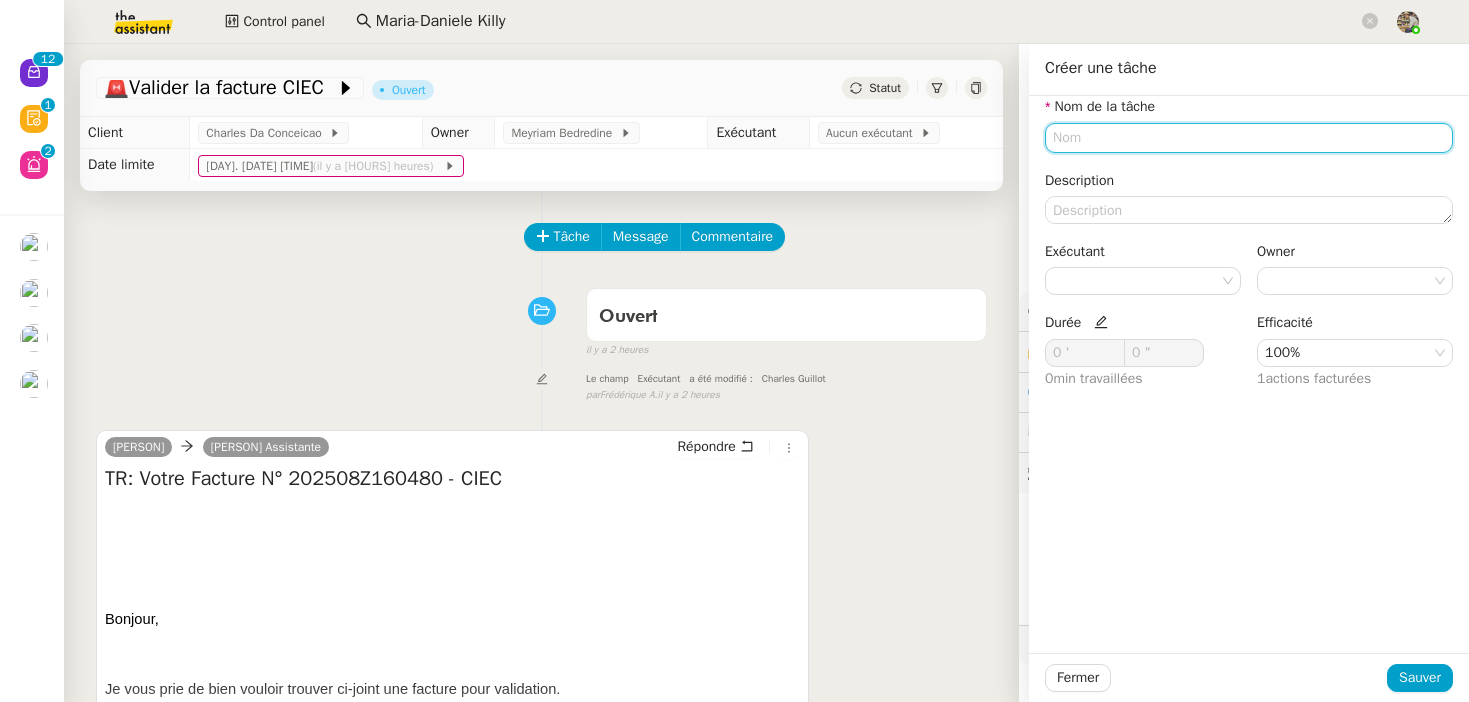 click on "Ouvert false il y a 2 heures" at bounding box center (541, 319) 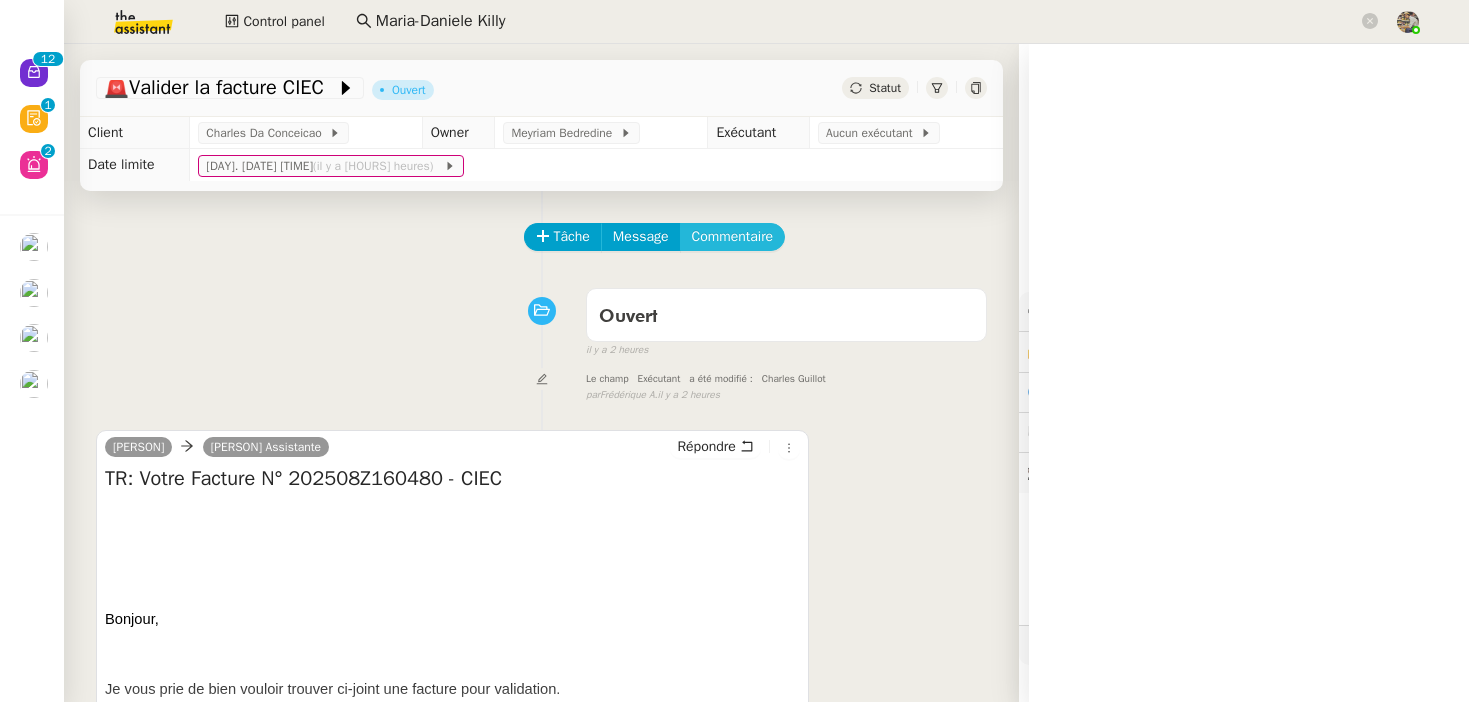 click on "Commentaire" 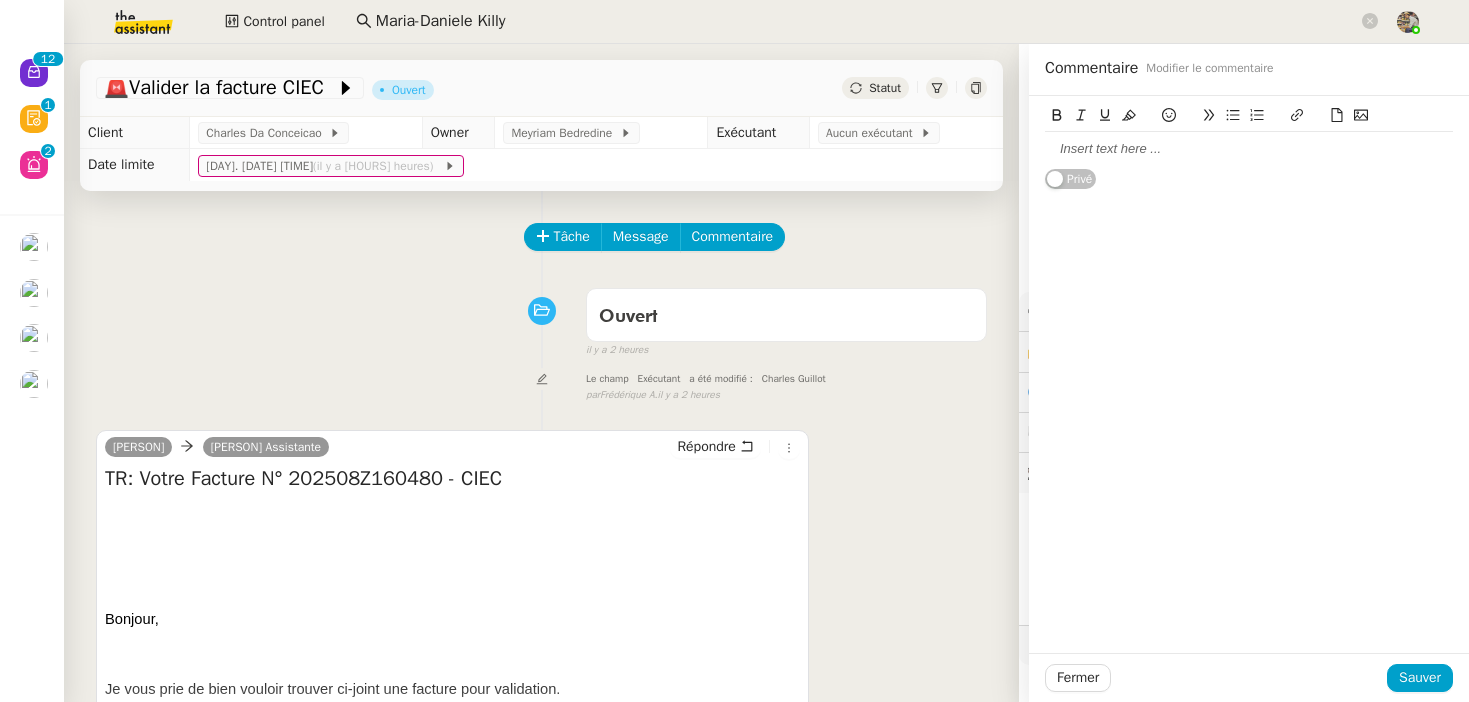 click 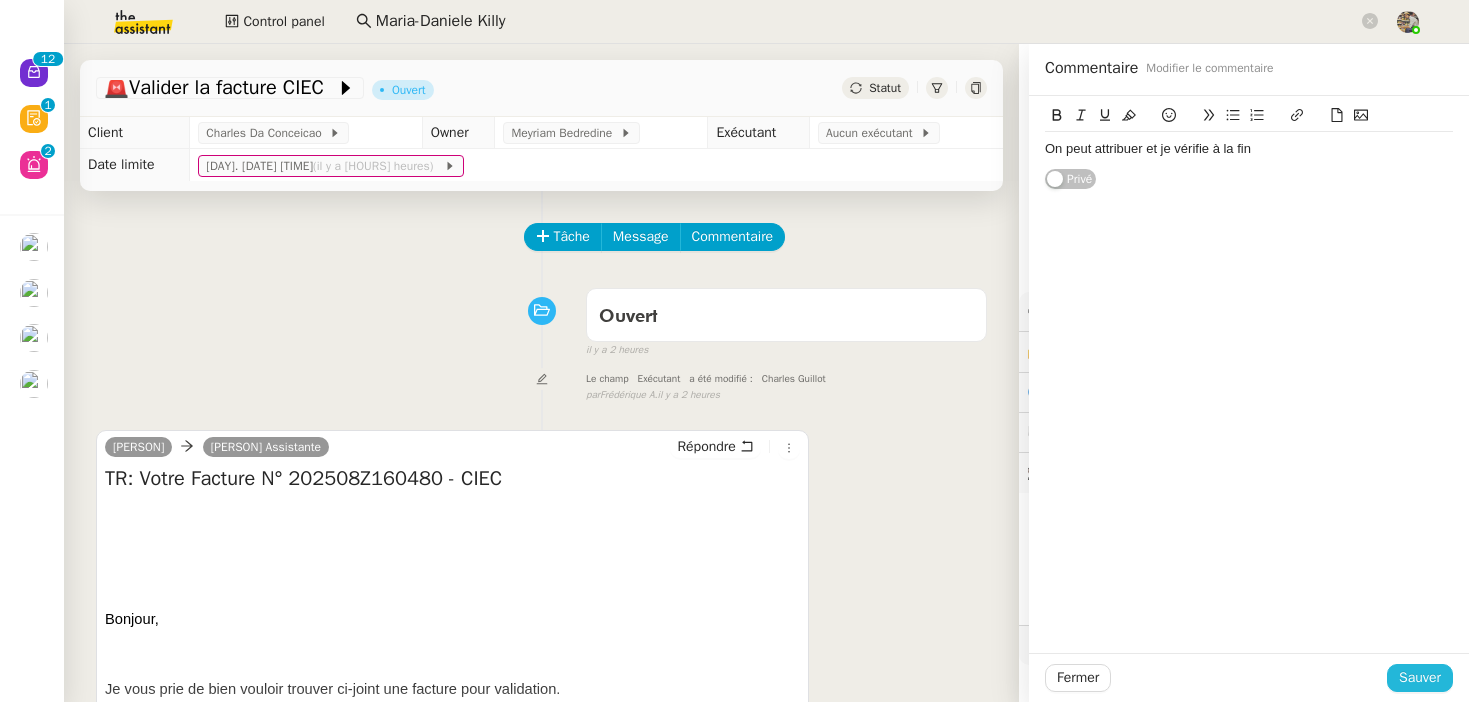 click on "Sauver" 